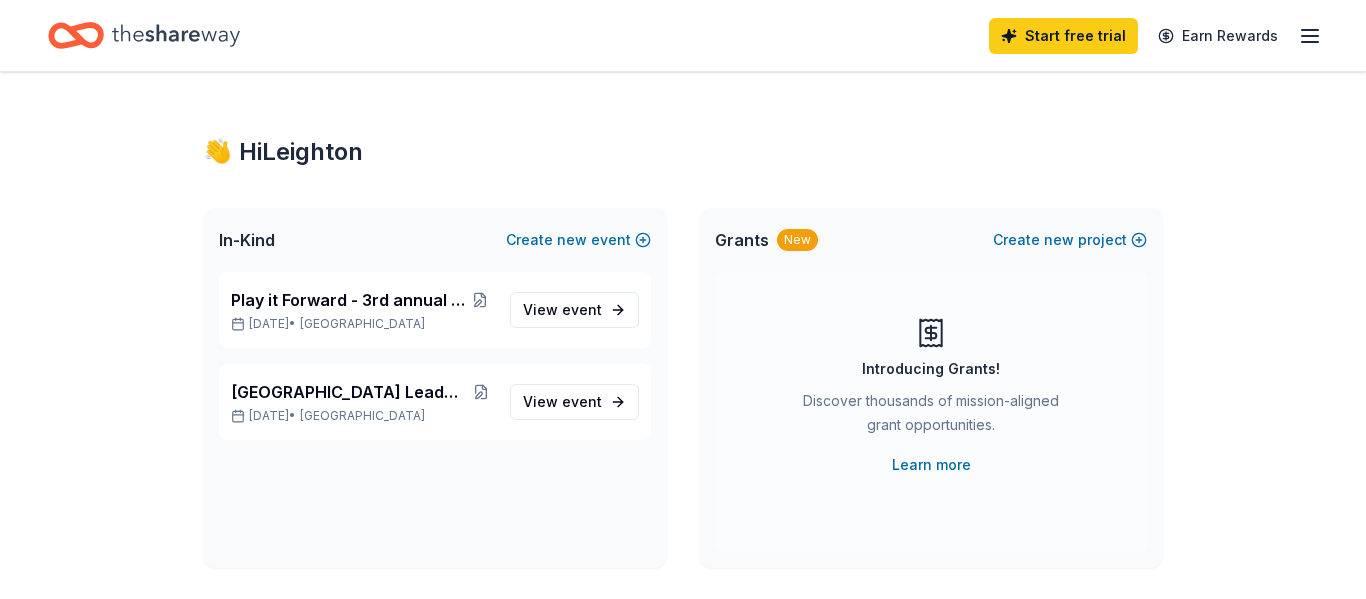 scroll, scrollTop: 0, scrollLeft: 0, axis: both 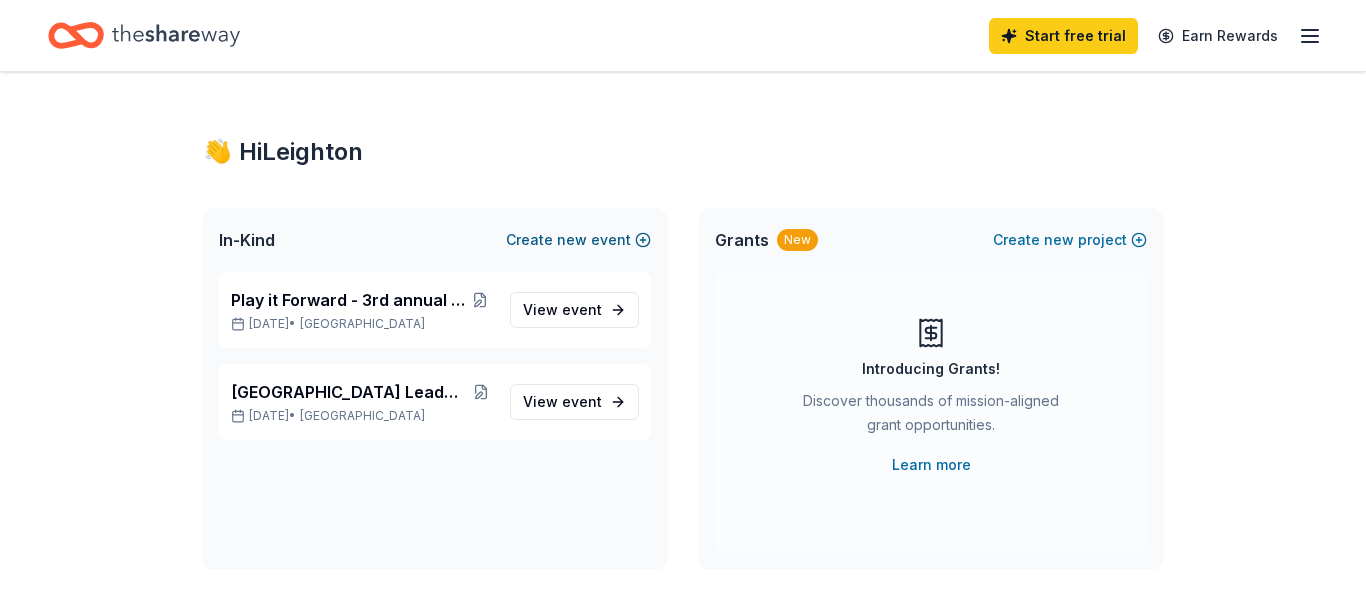 click on "Create  new  event" at bounding box center (578, 240) 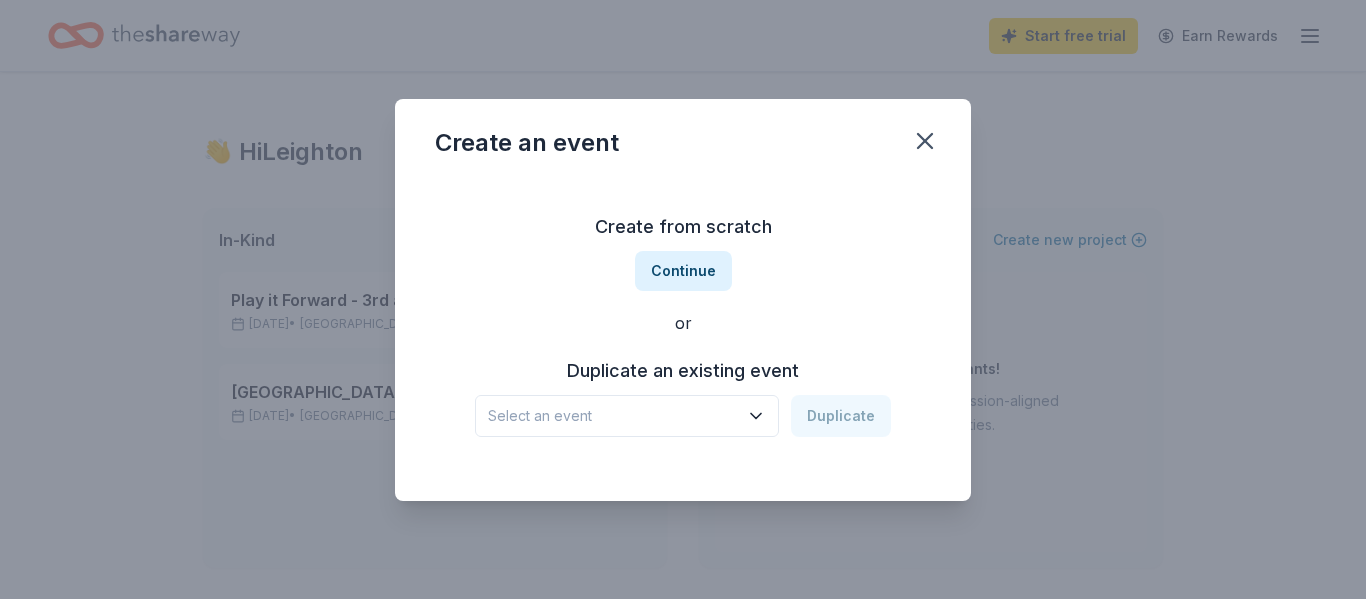 click 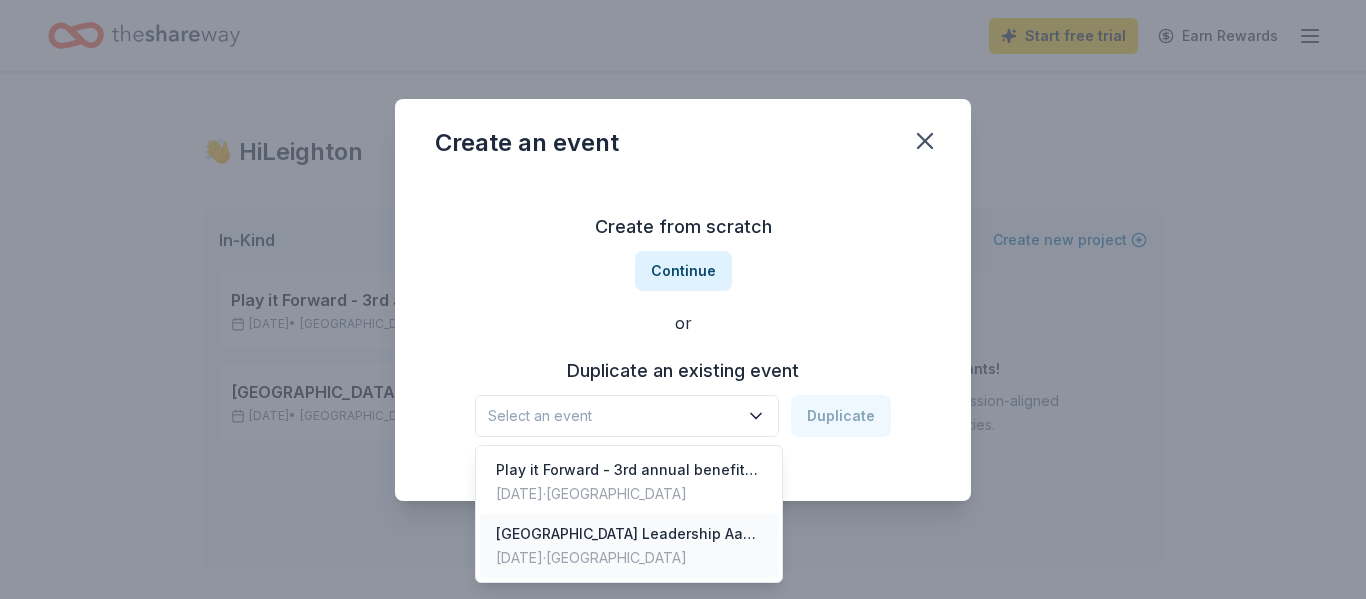 click on "Aug 16, 2025  ·  SF Bay Area" at bounding box center (629, 558) 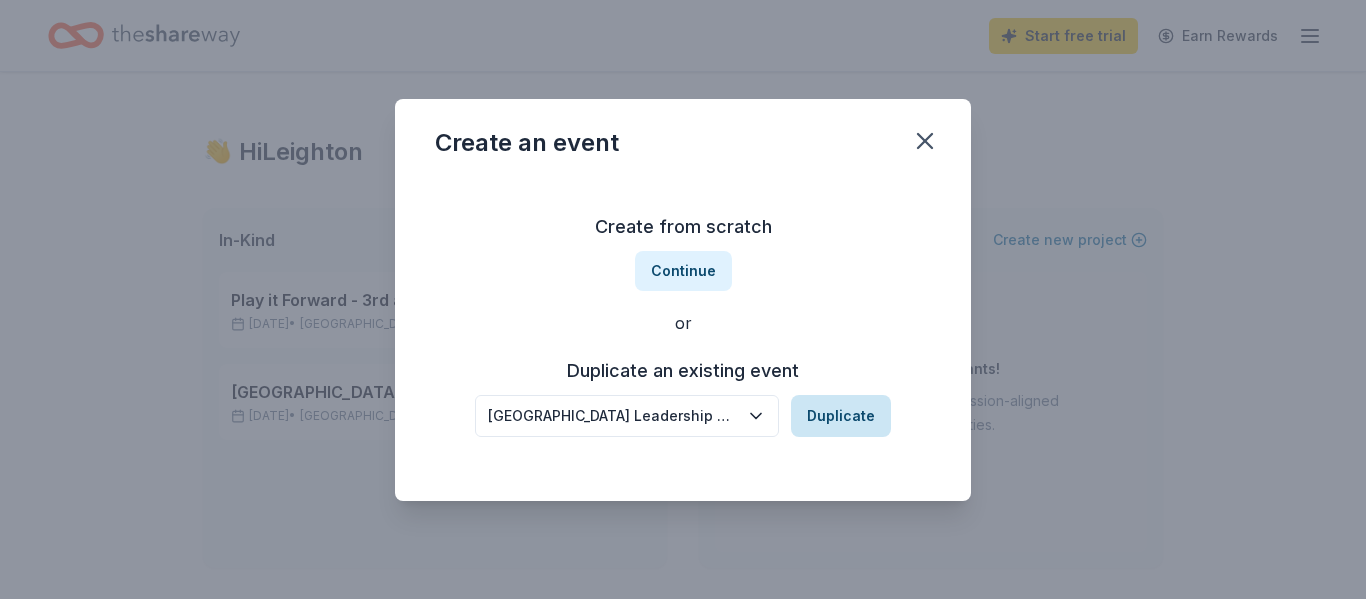 click on "Duplicate" at bounding box center (841, 416) 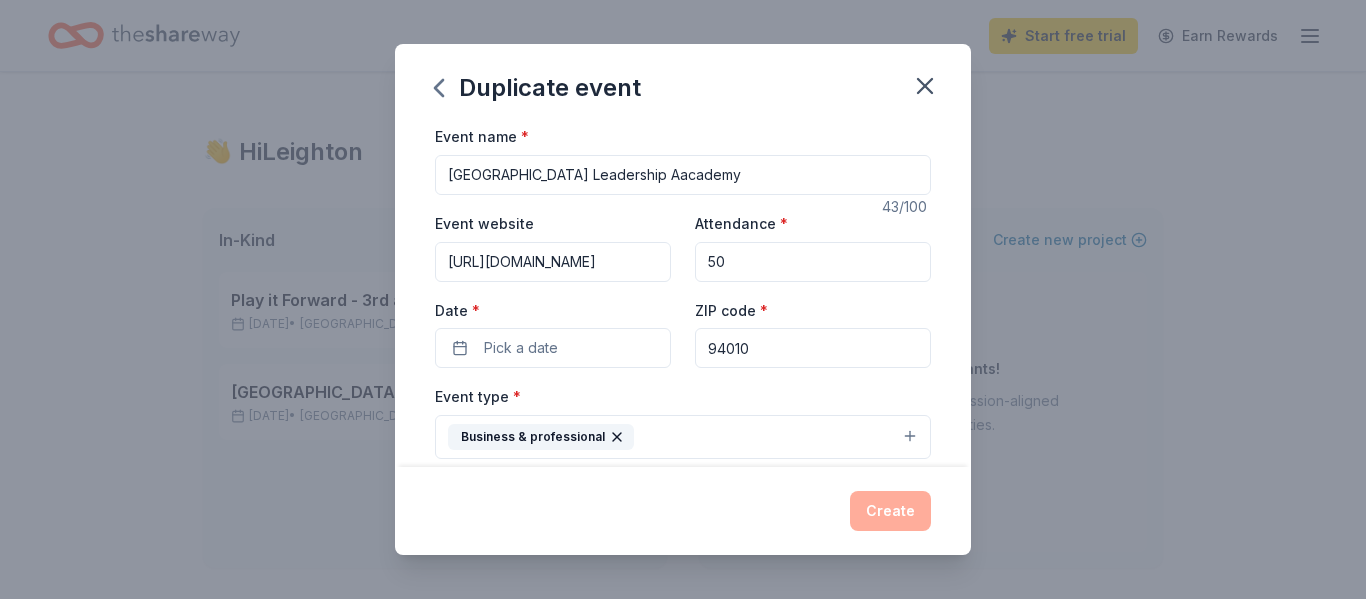 drag, startPoint x: 603, startPoint y: 175, endPoint x: 504, endPoint y: 180, distance: 99.12618 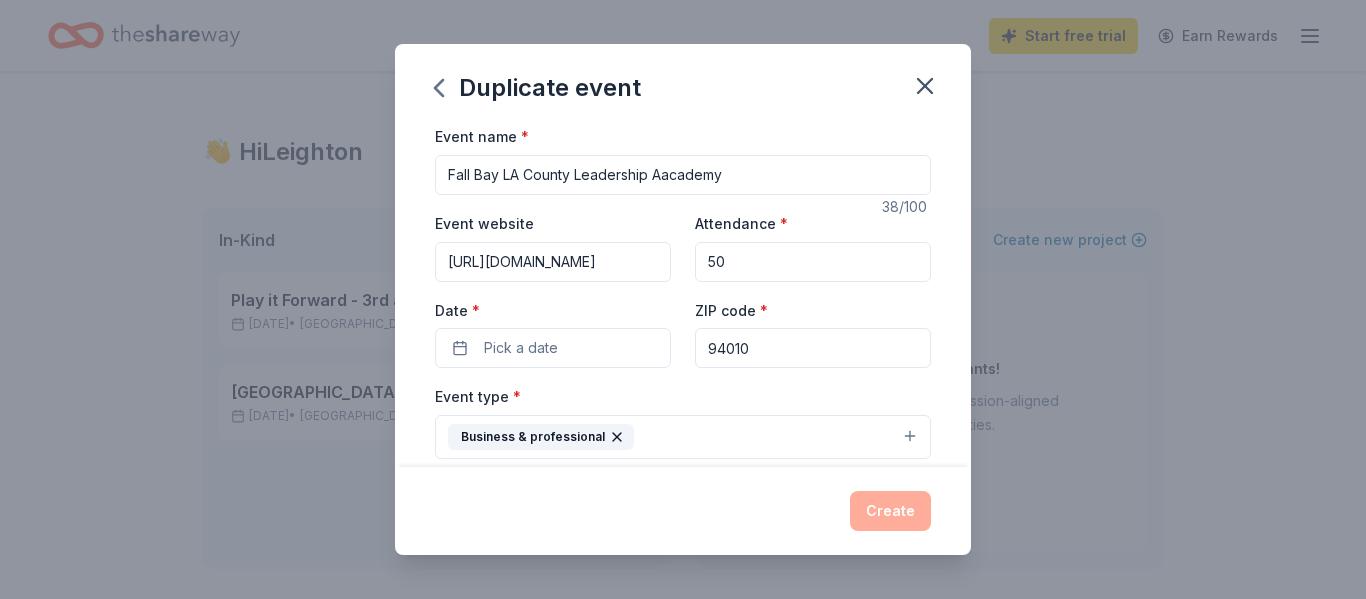 type on "Fall Bay LA County Leadership Aacademy" 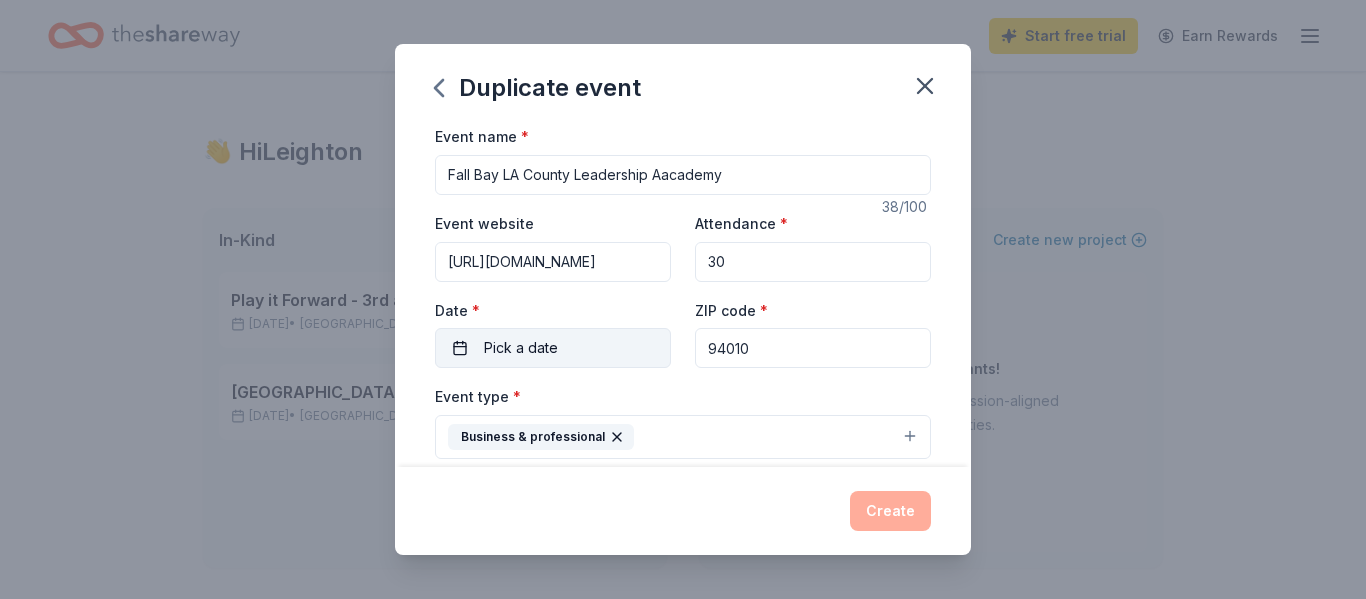 type on "30" 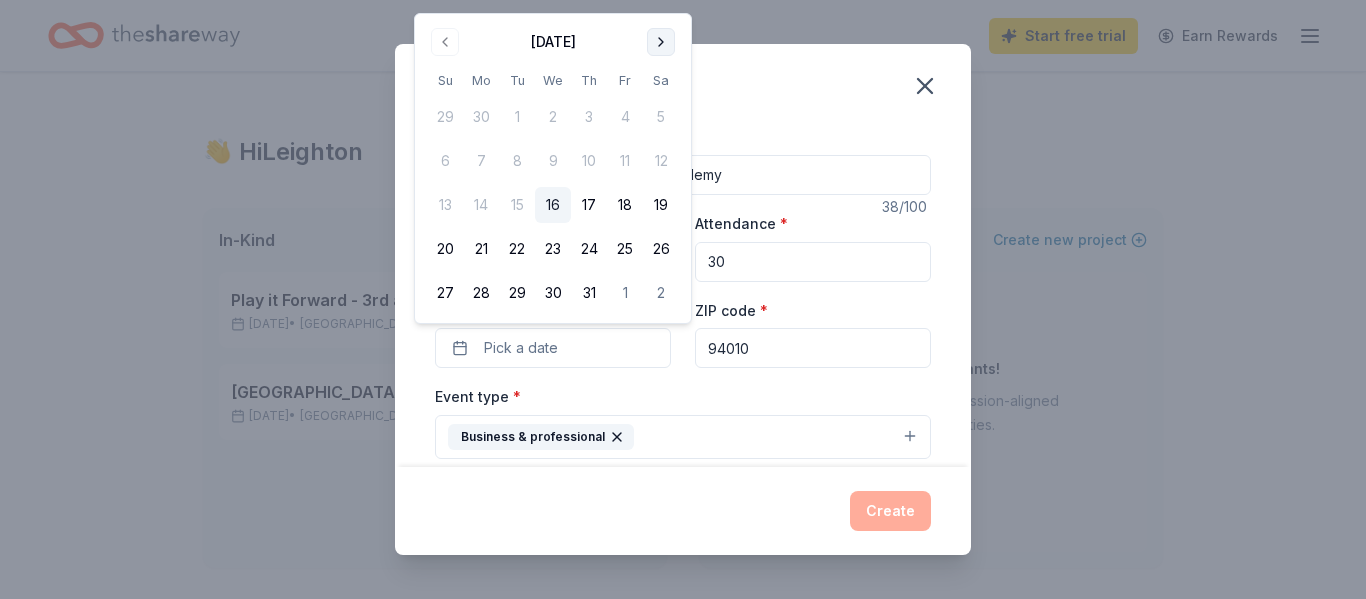 click at bounding box center (661, 42) 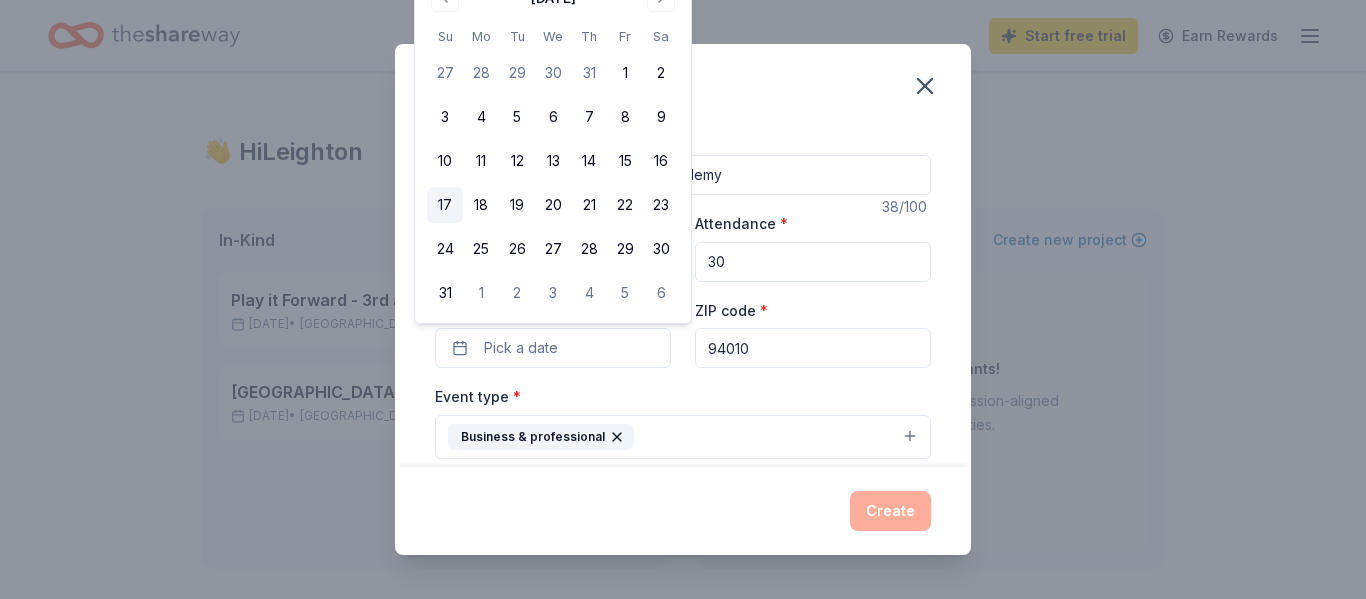 click on "17" at bounding box center [445, 205] 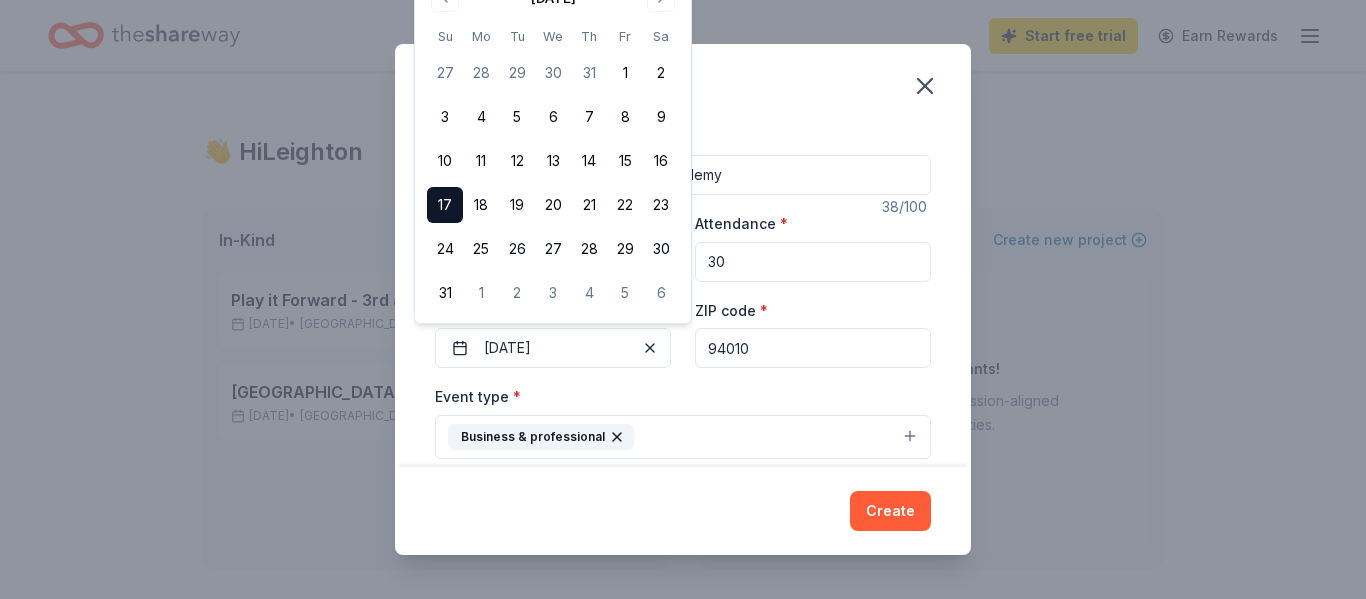 click on "94010" at bounding box center (813, 348) 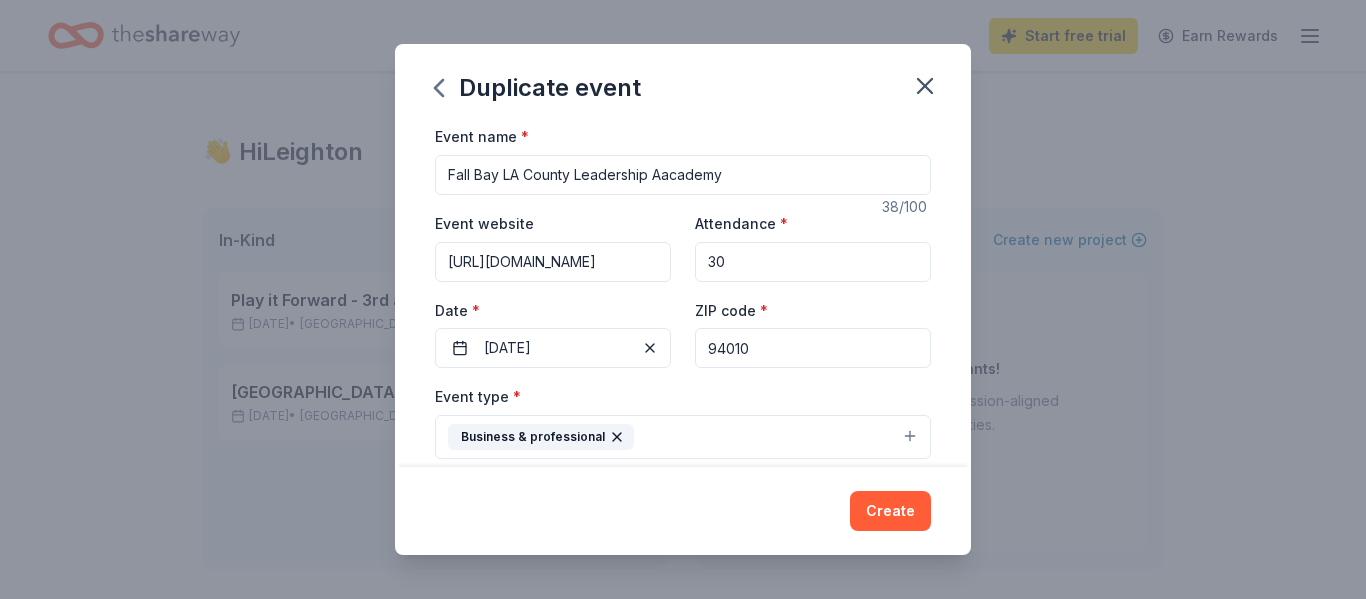 drag, startPoint x: 756, startPoint y: 353, endPoint x: 698, endPoint y: 358, distance: 58.21512 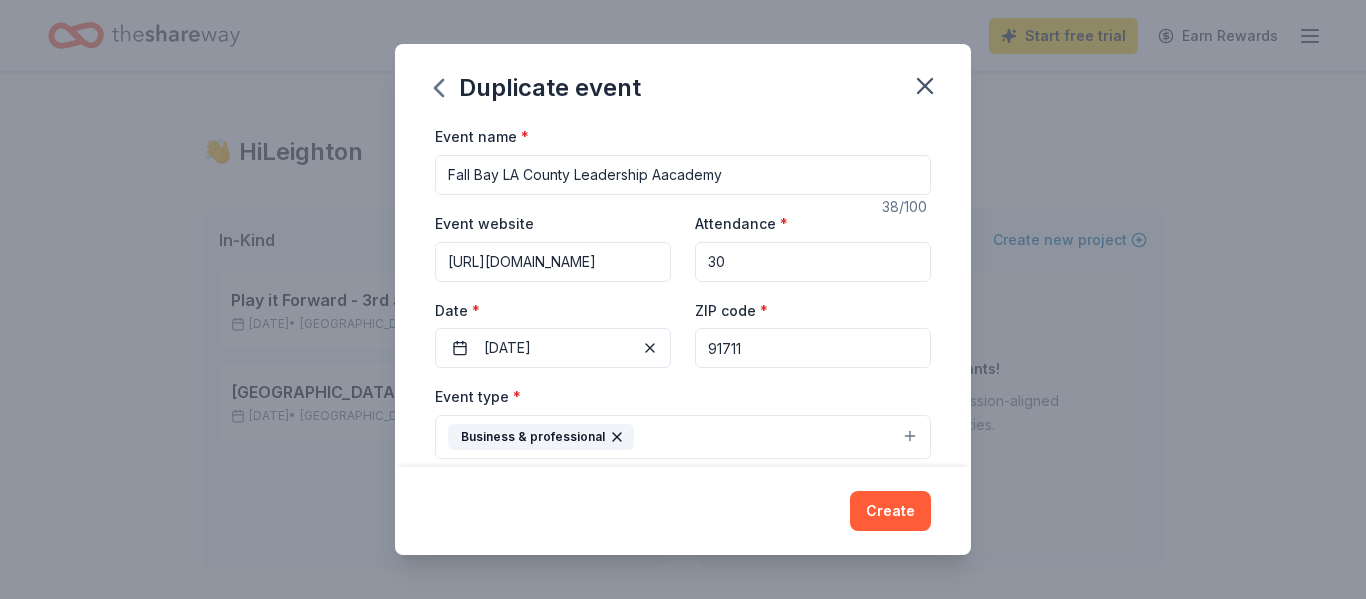 type on "91711" 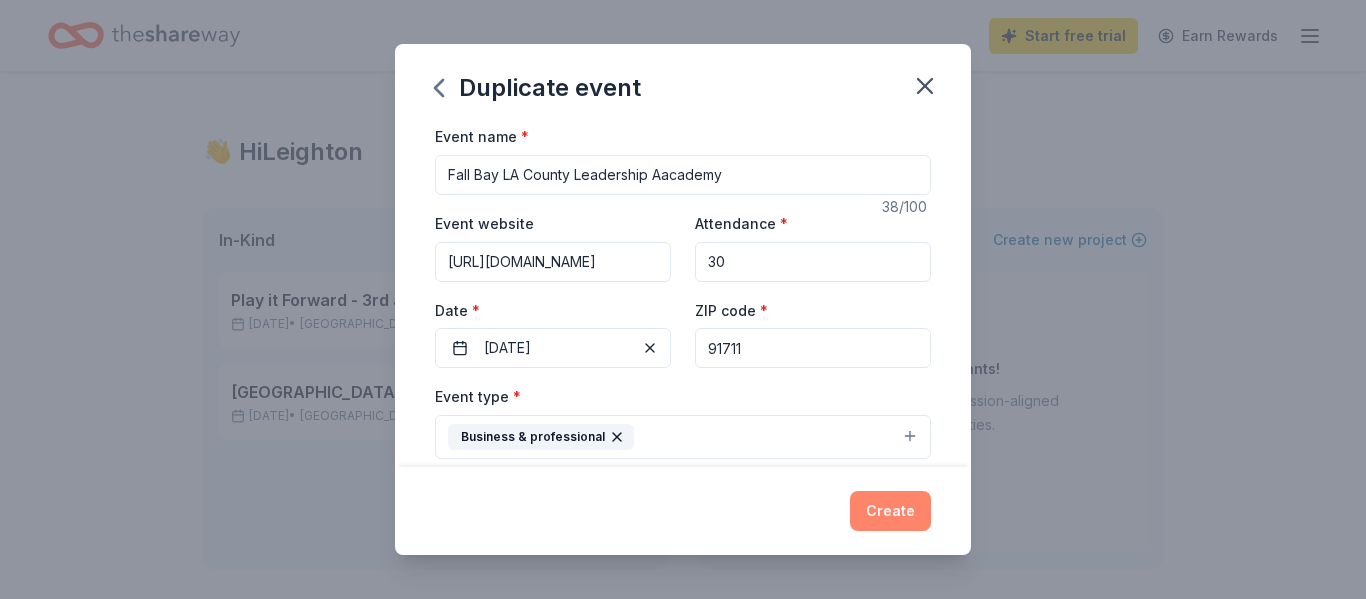 click on "Create" at bounding box center (890, 511) 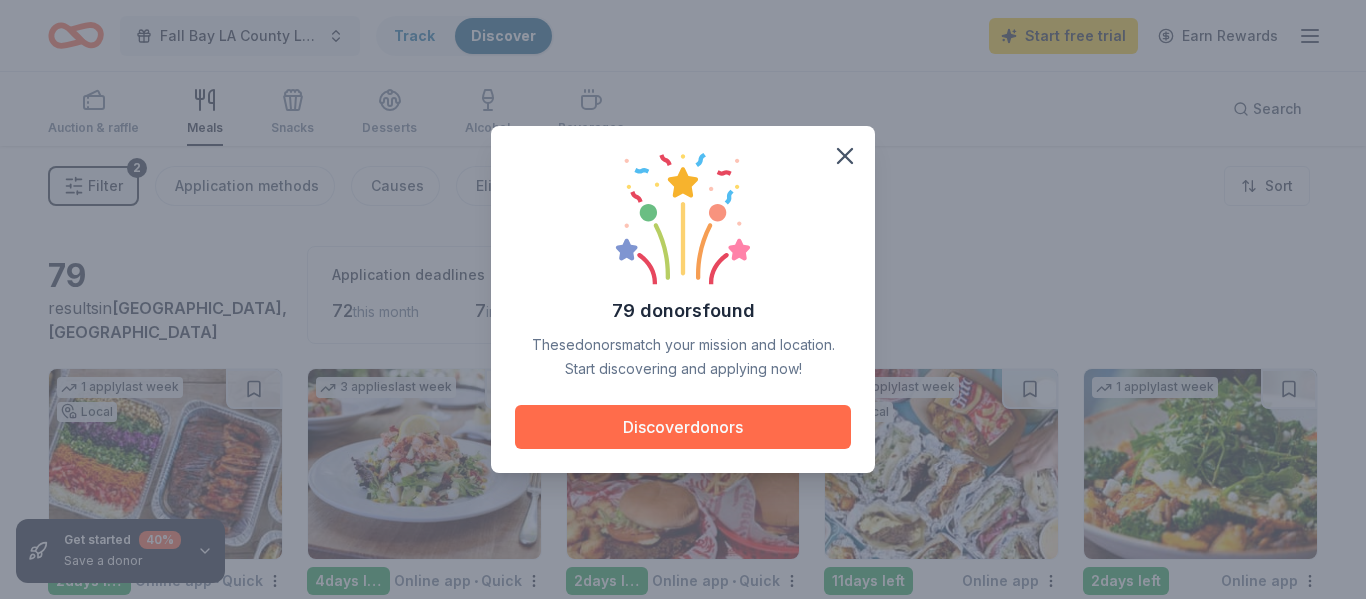 click on "Discover  donors" at bounding box center [683, 427] 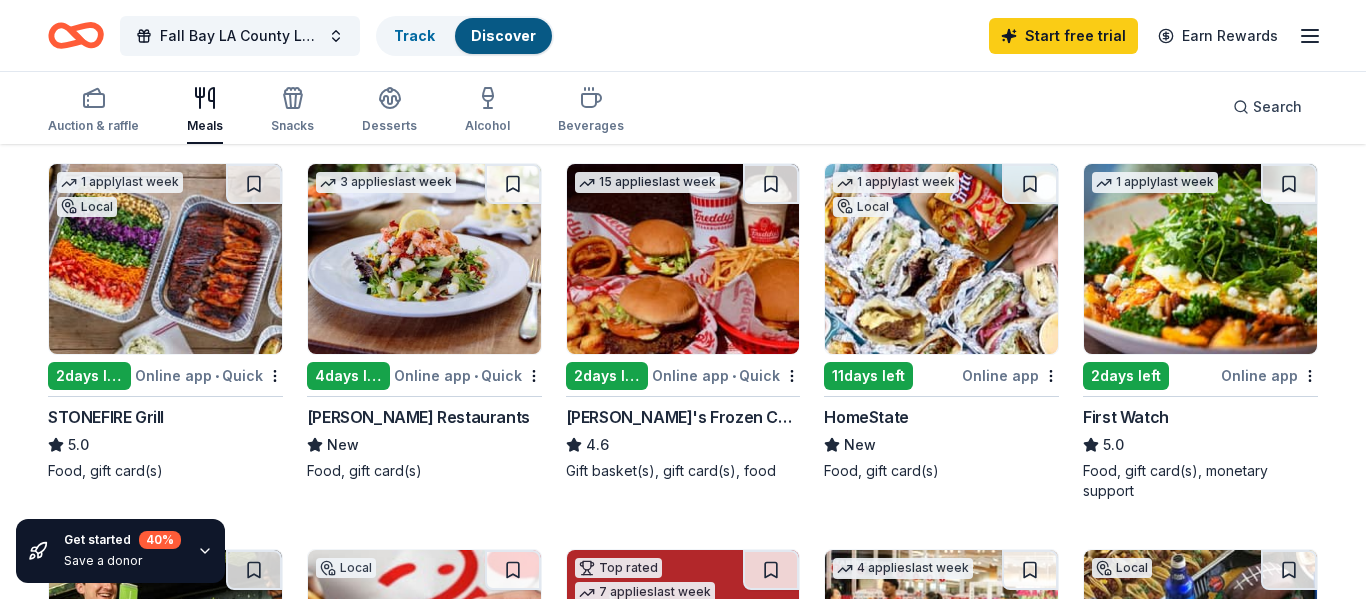scroll, scrollTop: 211, scrollLeft: 0, axis: vertical 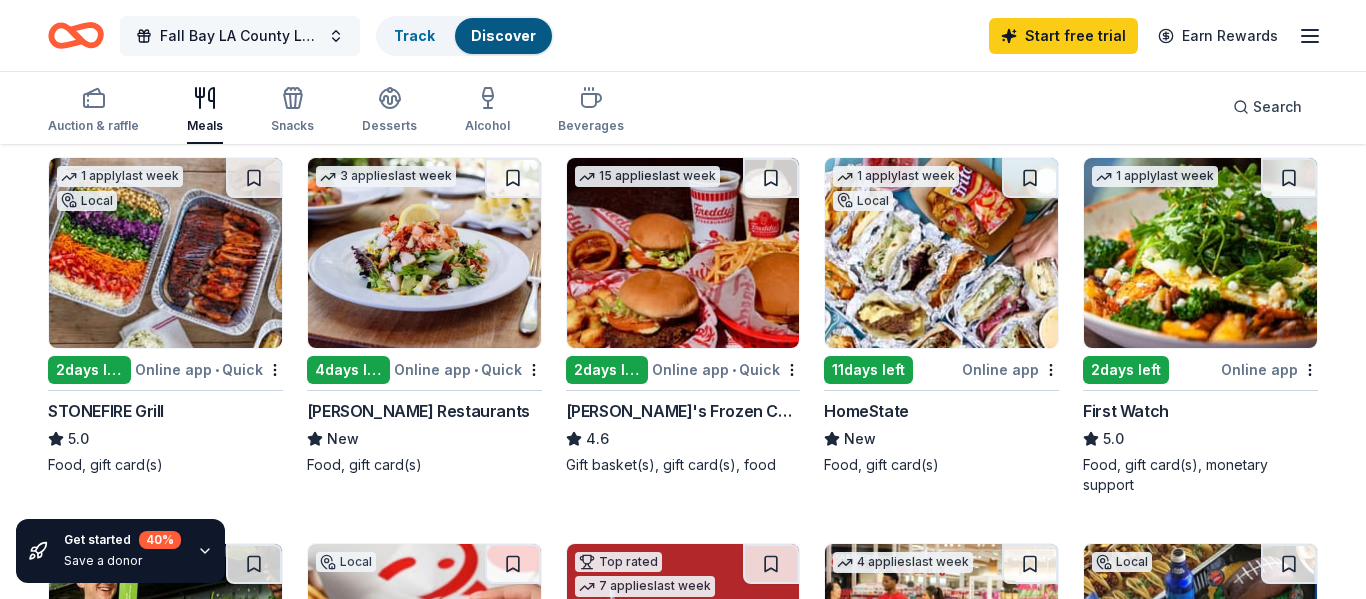 click on "Fall Bay LA County Leadership Aacademy" at bounding box center [240, 36] 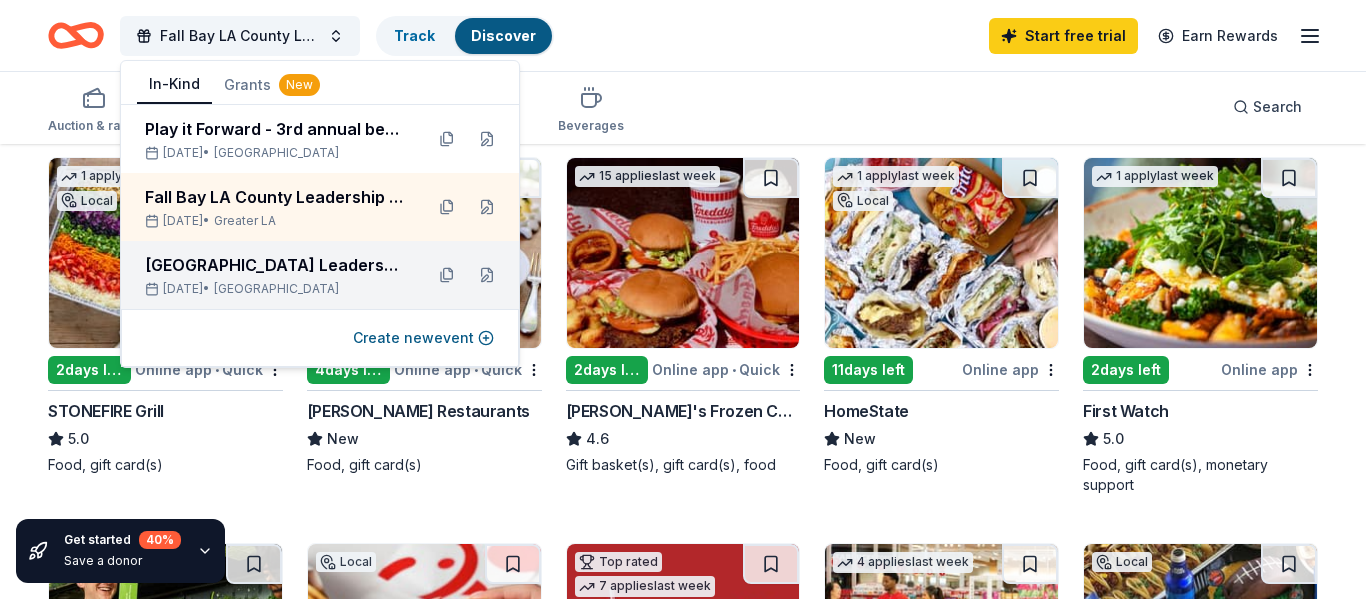 click on "Fall Bay Area Peninsula Leadership Aacademy" at bounding box center (276, 265) 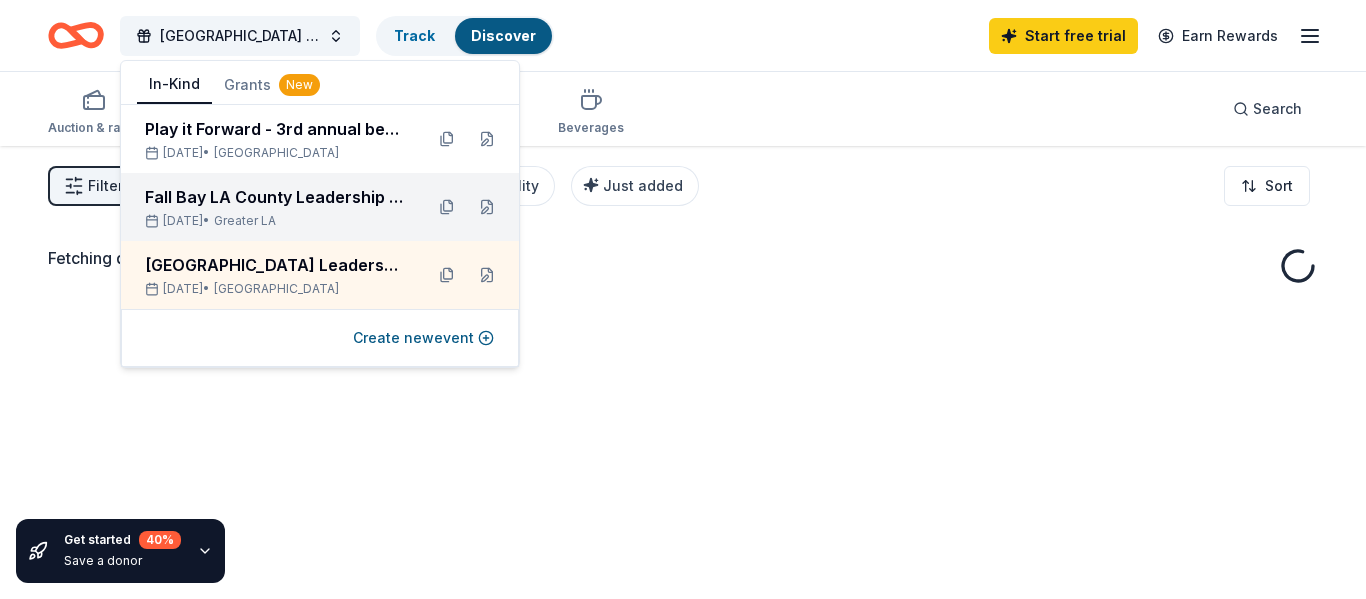 click on "Aug 17, 2025  •  Greater LA" at bounding box center [276, 221] 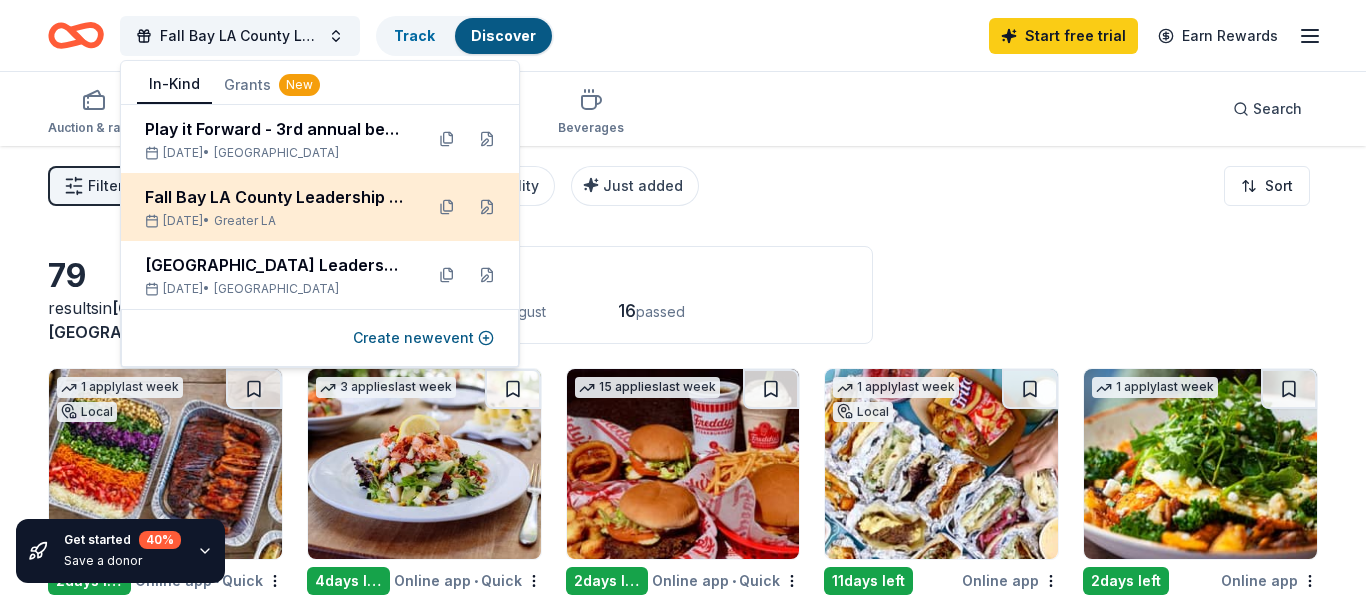 click on "Fall Bay LA County Leadership Aacademy Aug 17, 2025  •  Greater LA" at bounding box center (276, 207) 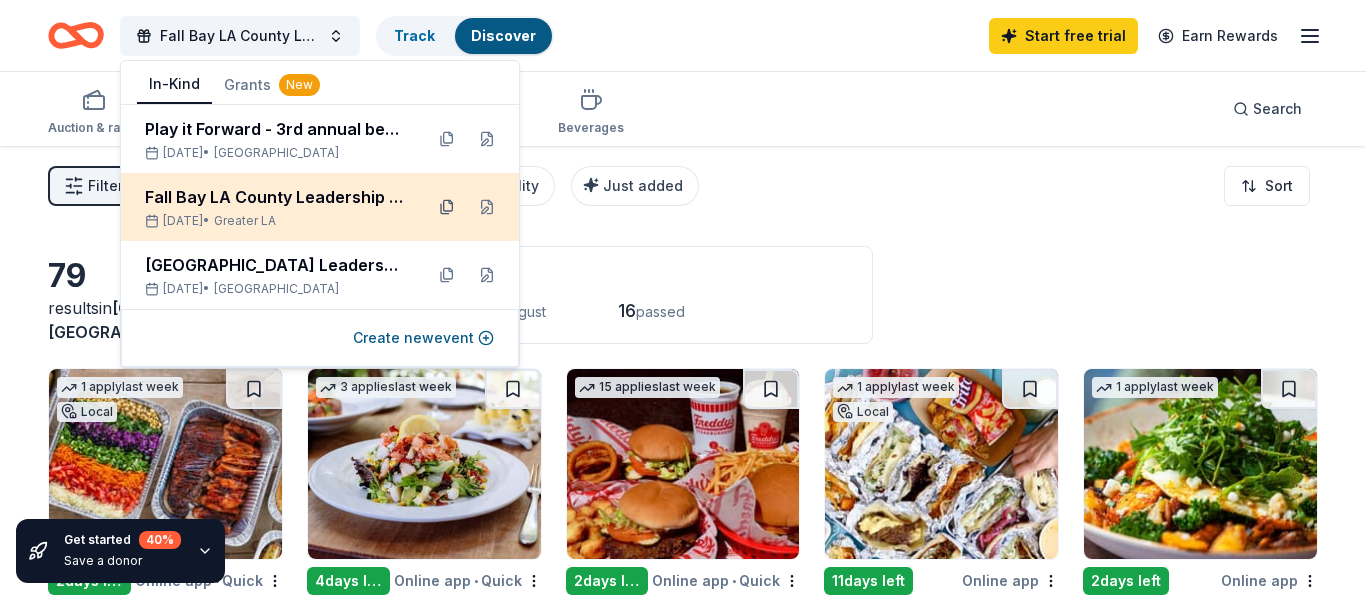 click at bounding box center [447, 207] 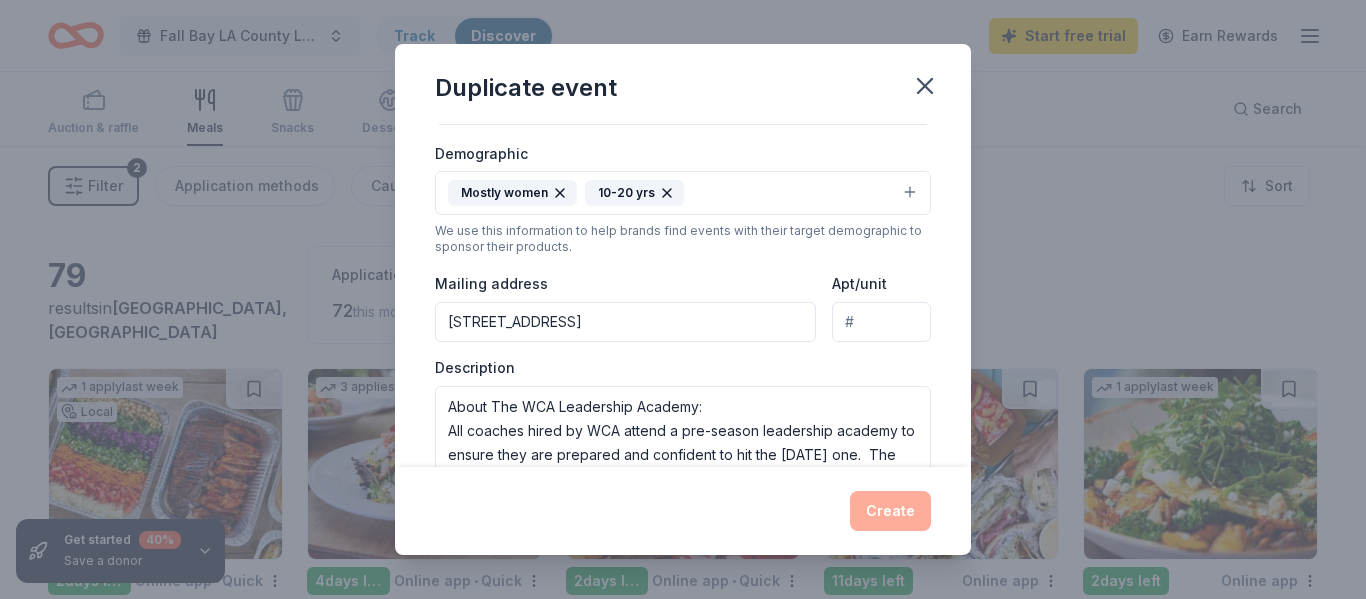 scroll, scrollTop: 336, scrollLeft: 0, axis: vertical 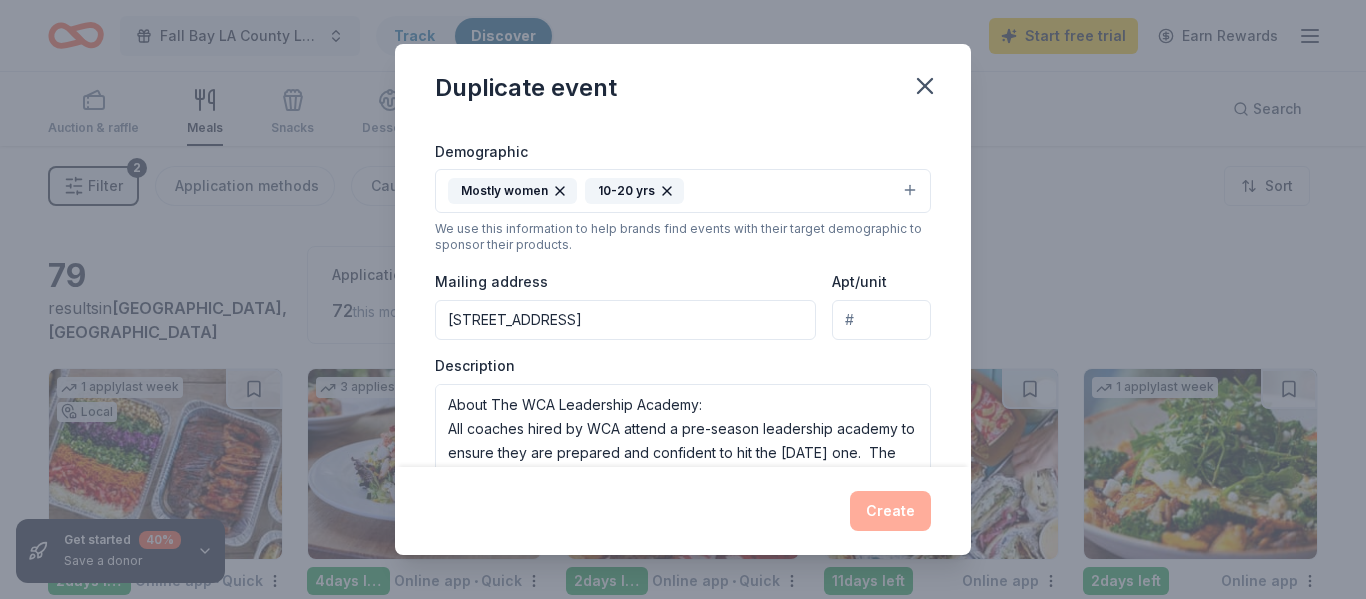 click on "Mostly women 10-20 yrs" at bounding box center [683, 191] 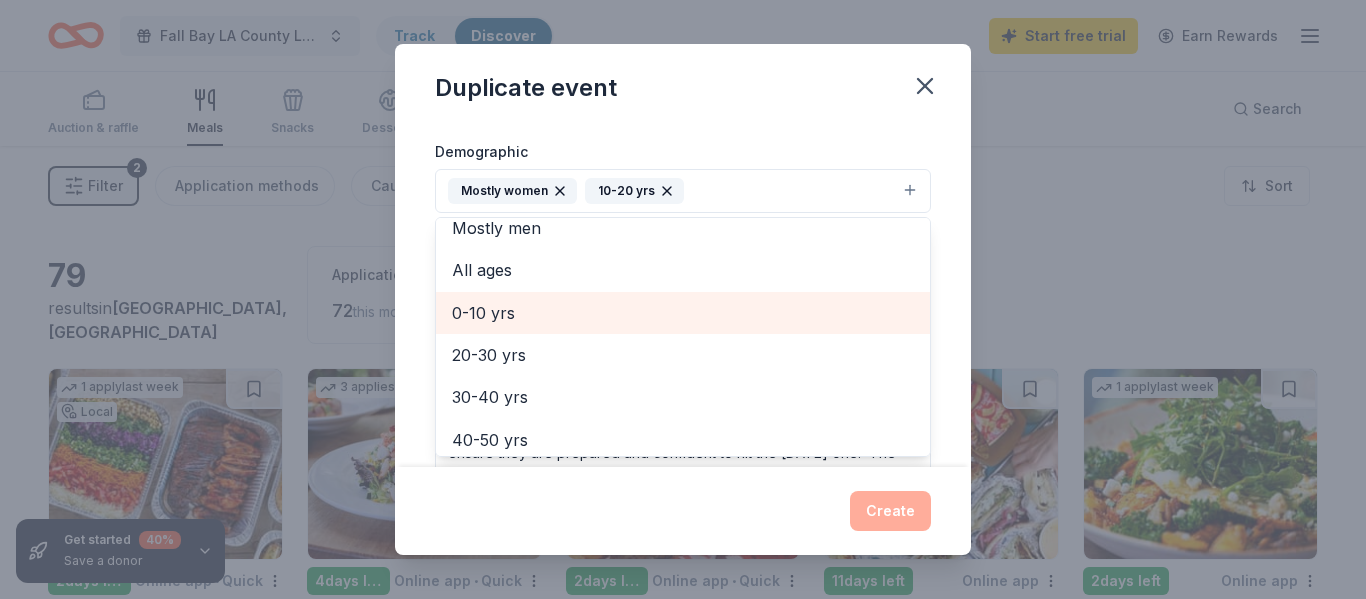 scroll, scrollTop: 63, scrollLeft: 0, axis: vertical 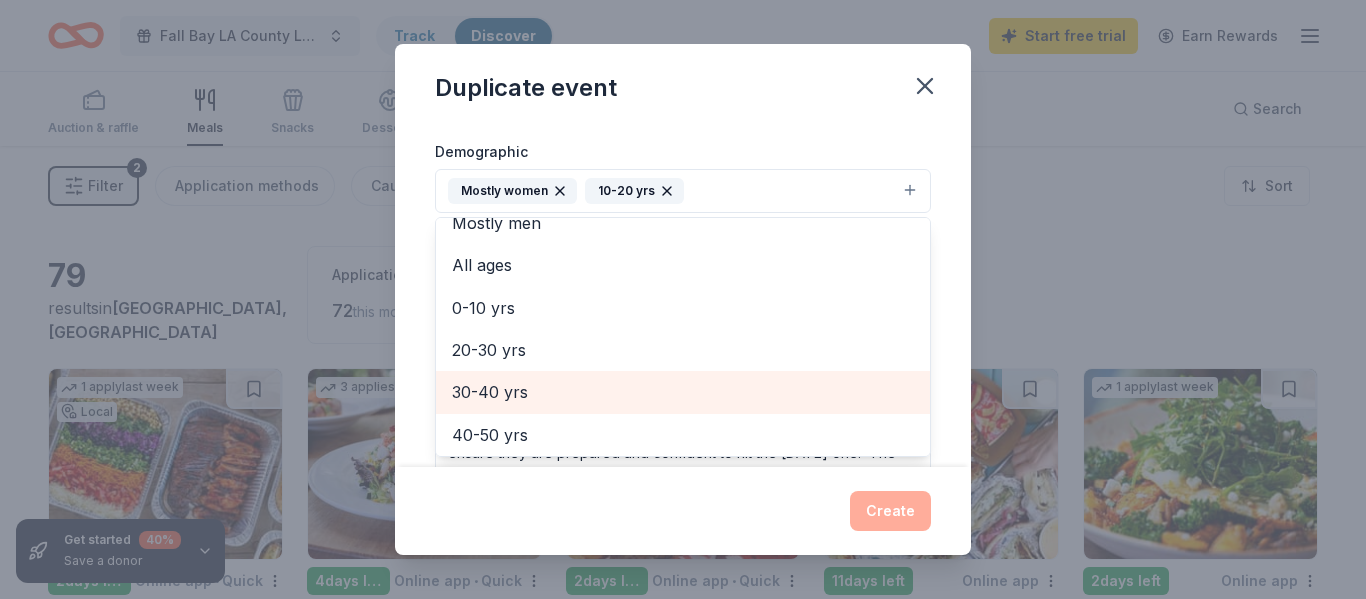 click on "30-40 yrs" at bounding box center [683, 392] 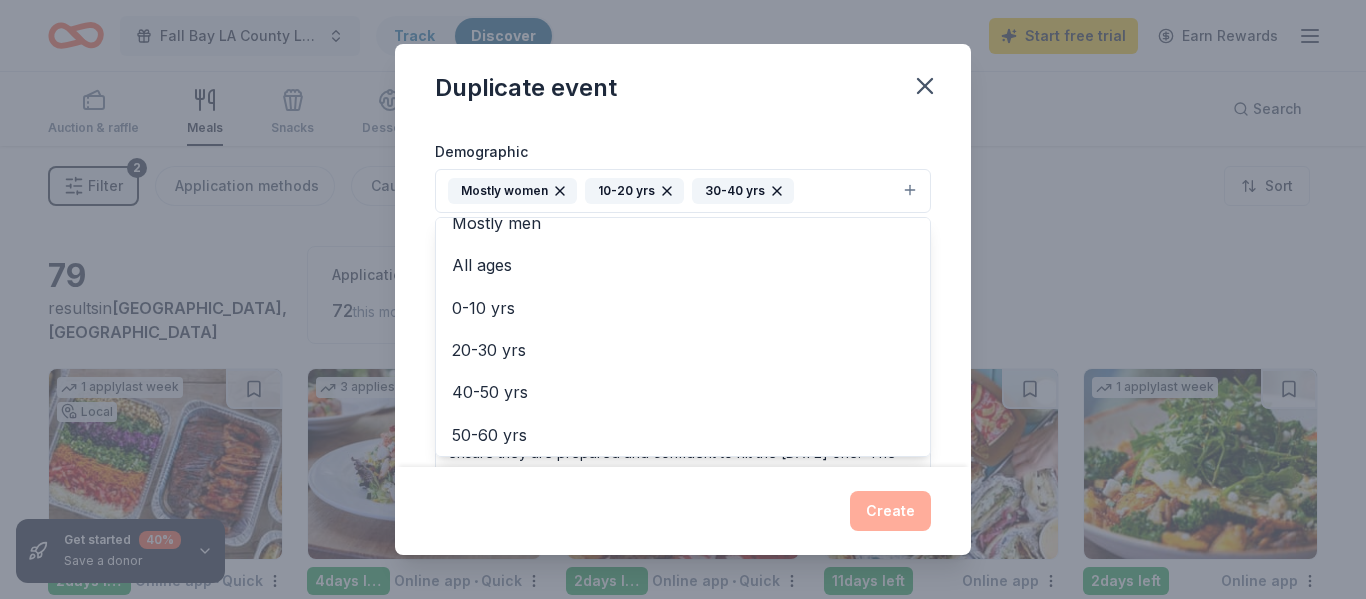 click on "Event name * Fall Bay LA County Leadership Aacademy 38 /100 Event website https://www.womenscoachingalliance.org/event/play-it-forward---3rd-annual-benefit-supporting-wca Attendance * 30 Date * Pick a date ZIP code * 91711 Event type * Business & professional Demographic Mostly women 10-20 yrs 30-40 yrs All genders Mostly men All ages 0-10 yrs 20-30 yrs 40-50 yrs 50-60 yrs 60-70 yrs 70-80 yrs 80+ yrs We use this information to help brands find events with their target demographic to sponsor their products. Mailing address 2300 Skyfarm Drive, Hillsborough, CA, 94010 Apt/unit Description What are you looking for? * Auction & raffle Meals Snacks Desserts Alcohol Beverages Send me reminders Email me reminders of donor application deadlines Recurring event Copy donors Saved Applied Approved Received Declined Not interested All copied donors will be given "saved" status in your new event. Companies that are no longer donating will not be copied." at bounding box center (683, 295) 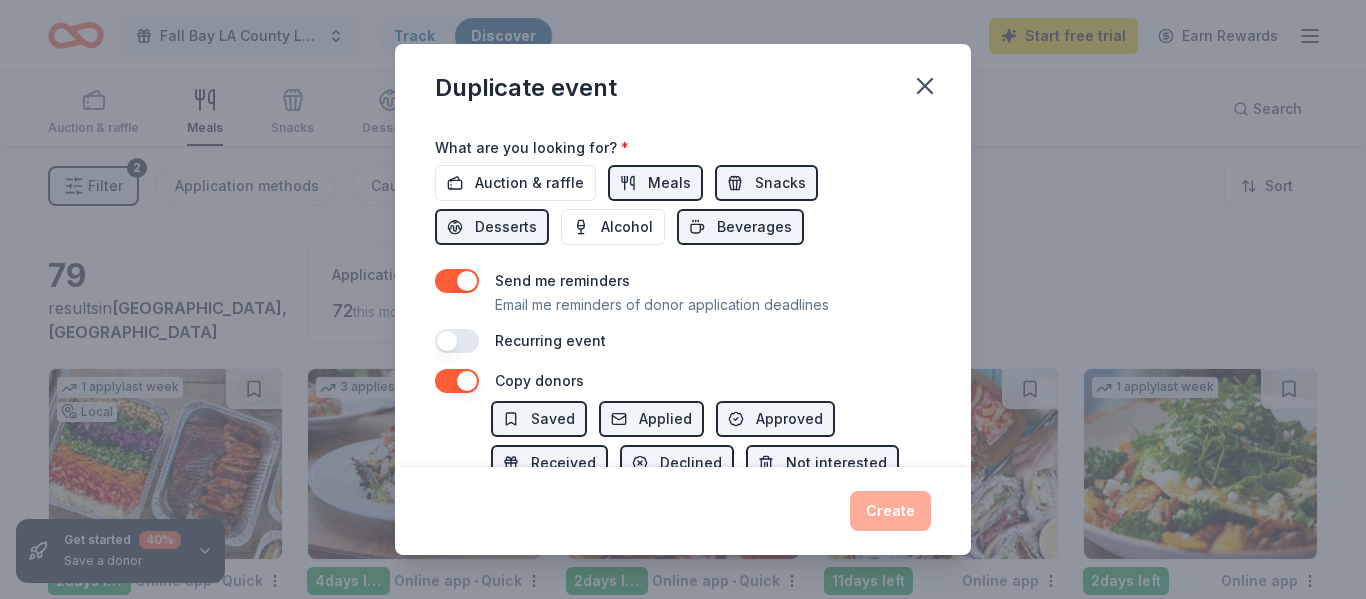scroll, scrollTop: 701, scrollLeft: 0, axis: vertical 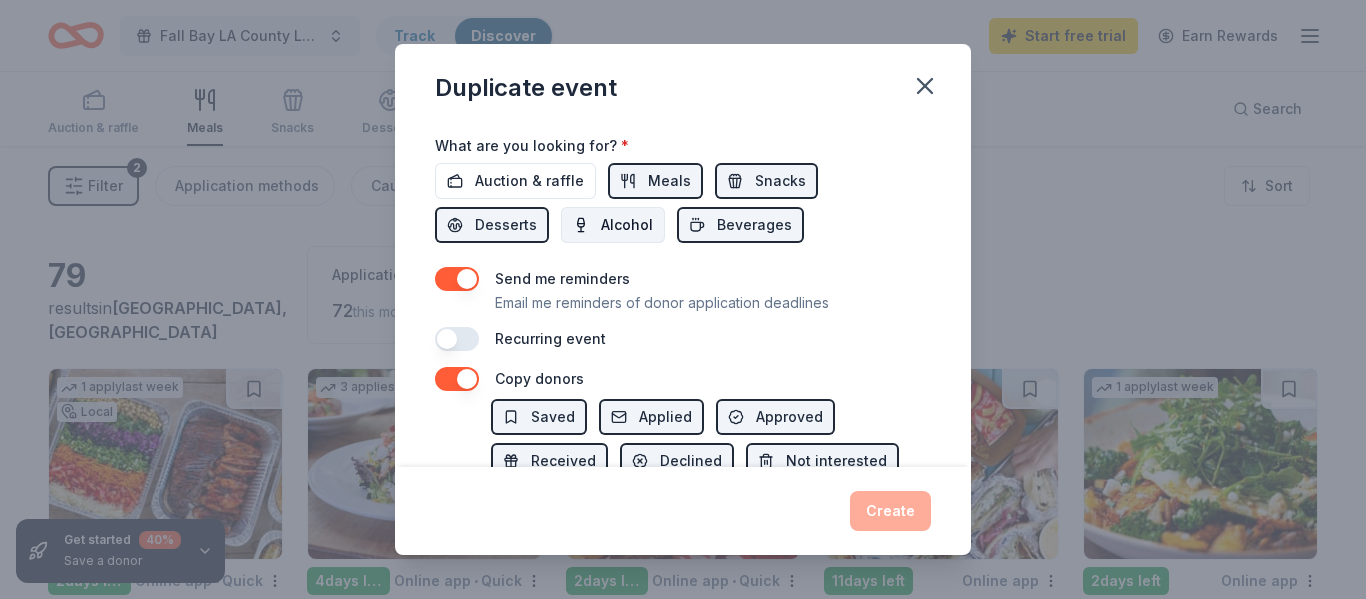 click on "Alcohol" at bounding box center [627, 225] 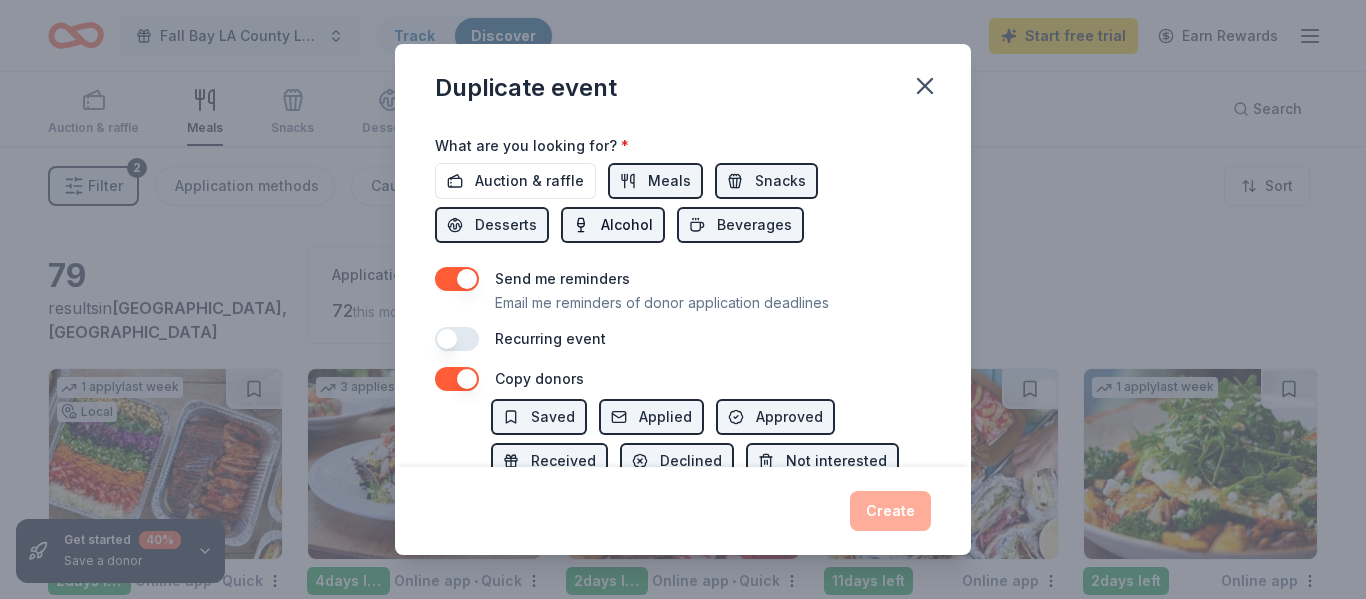 click on "Alcohol" at bounding box center (627, 225) 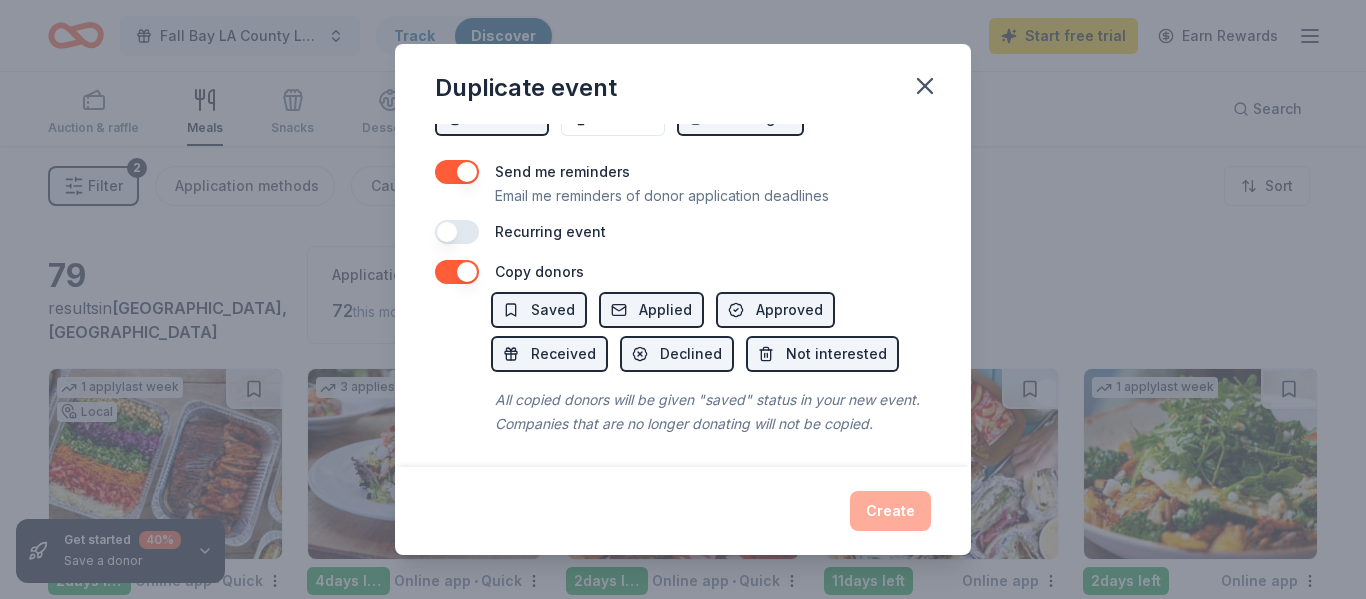 scroll, scrollTop: 813, scrollLeft: 0, axis: vertical 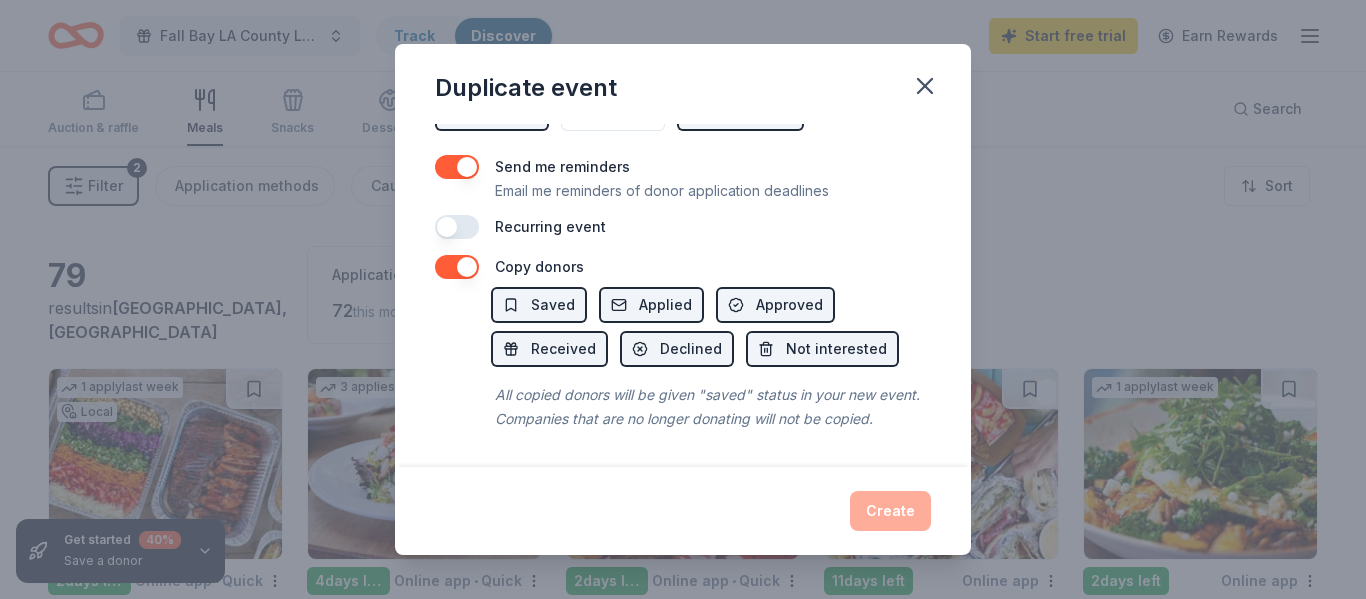 click on "Event name * Fall Bay LA County Leadership Aacademy 38 /100 Event website https://www.womenscoachingalliance.org/event/play-it-forward---3rd-annual-benefit-supporting-wca Attendance * 30 Date * Pick a date ZIP code * 91711 Event type * Business & professional Demographic Mostly women 10-20 yrs 30-40 yrs We use this information to help brands find events with their target demographic to sponsor their products. Mailing address 2300 Skyfarm Drive, Hillsborough, CA, 94010 Apt/unit Description What are you looking for? * Auction & raffle Meals Snacks Desserts Alcohol Beverages Send me reminders Email me reminders of donor application deadlines Recurring event Copy donors Saved Applied Approved Received Declined Not interested All copied donors will be given "saved" status in your new event. Companies that are no longer donating will not be copied." at bounding box center (683, 295) 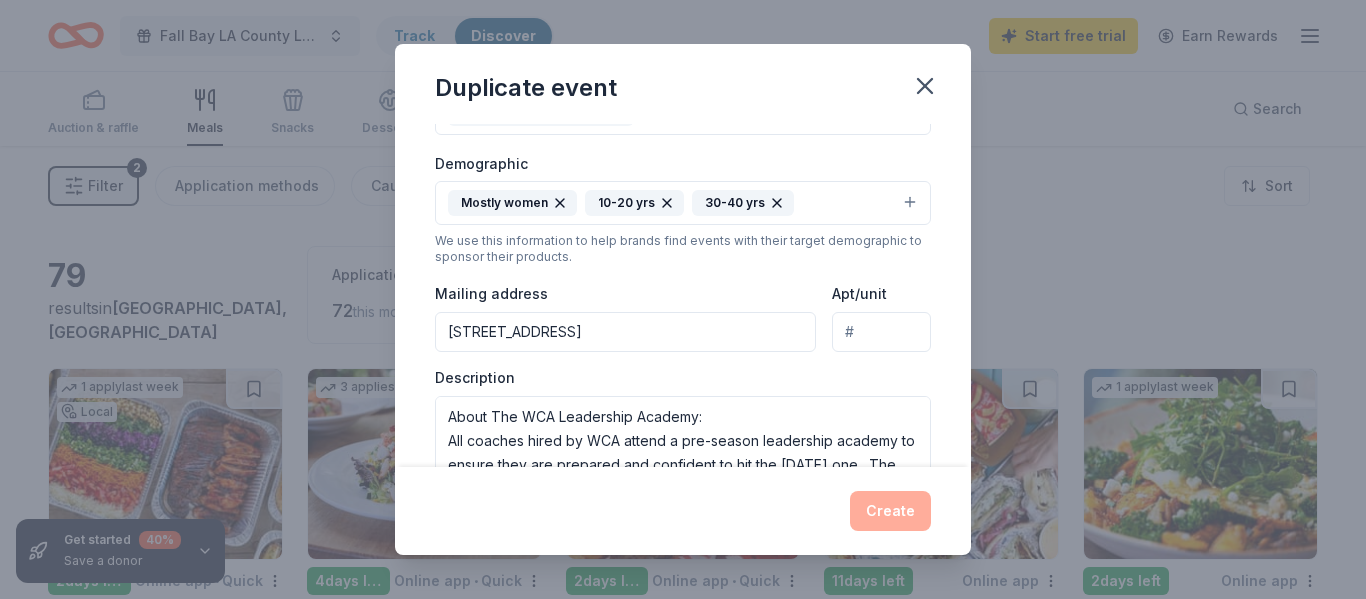 scroll, scrollTop: 325, scrollLeft: 0, axis: vertical 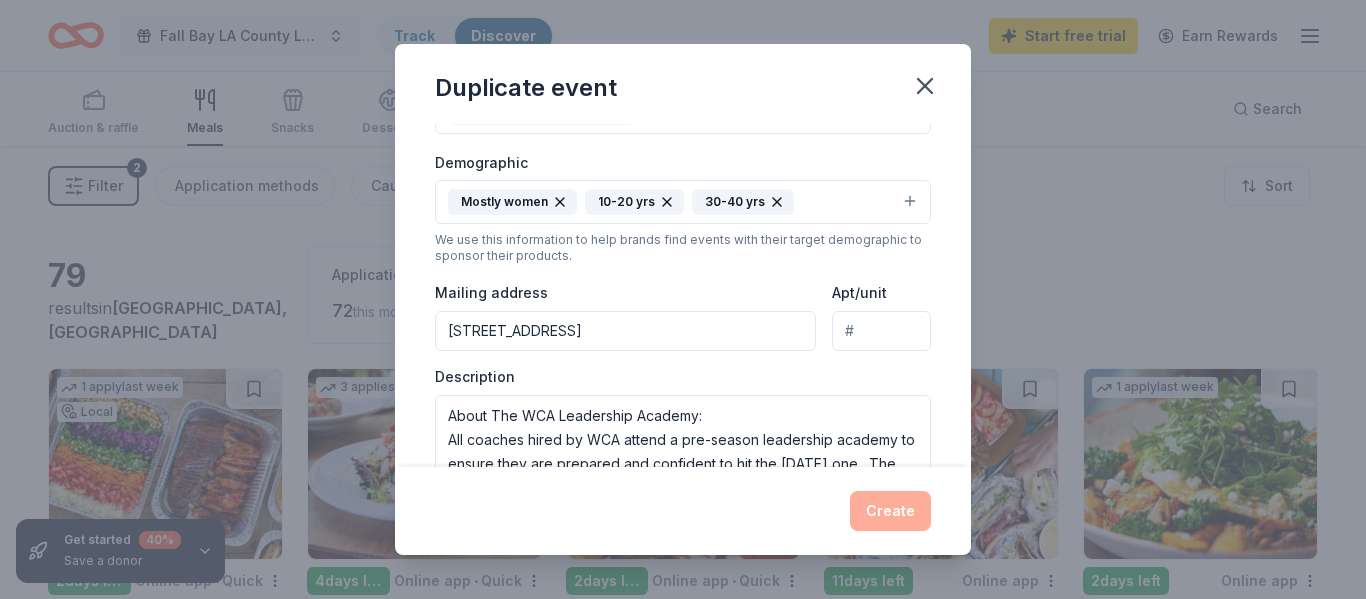click on "2300 Skyfarm Drive, Hillsborough, CA, 94010" at bounding box center (625, 331) 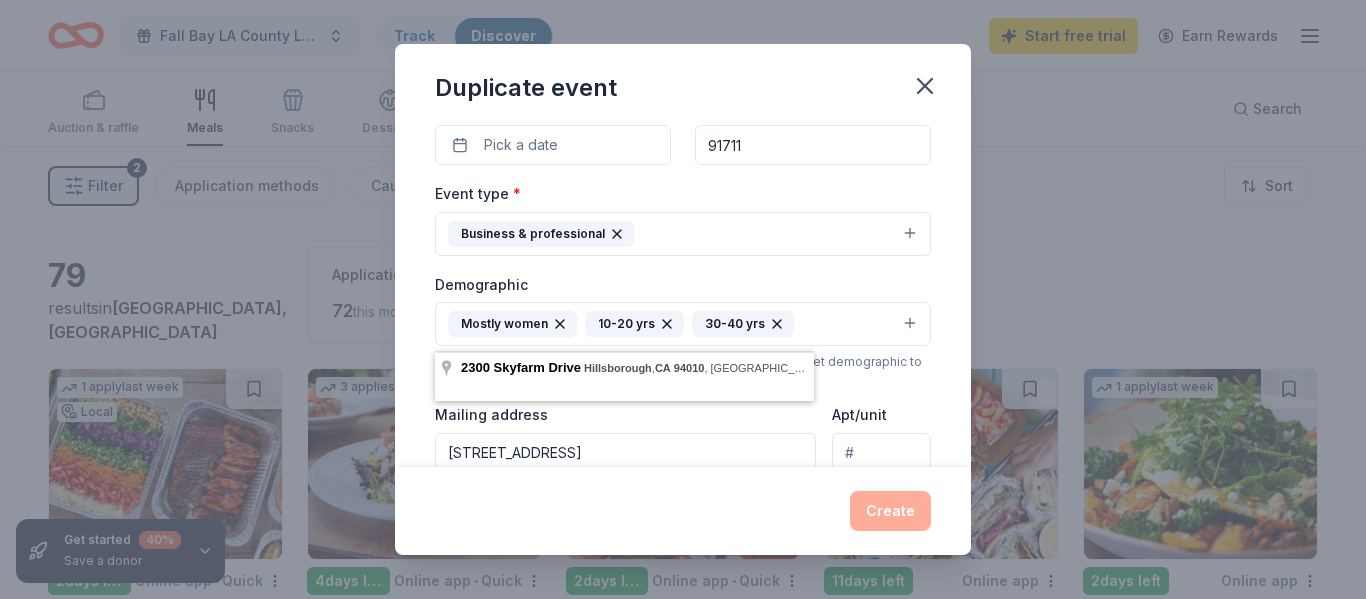 scroll, scrollTop: 206, scrollLeft: 0, axis: vertical 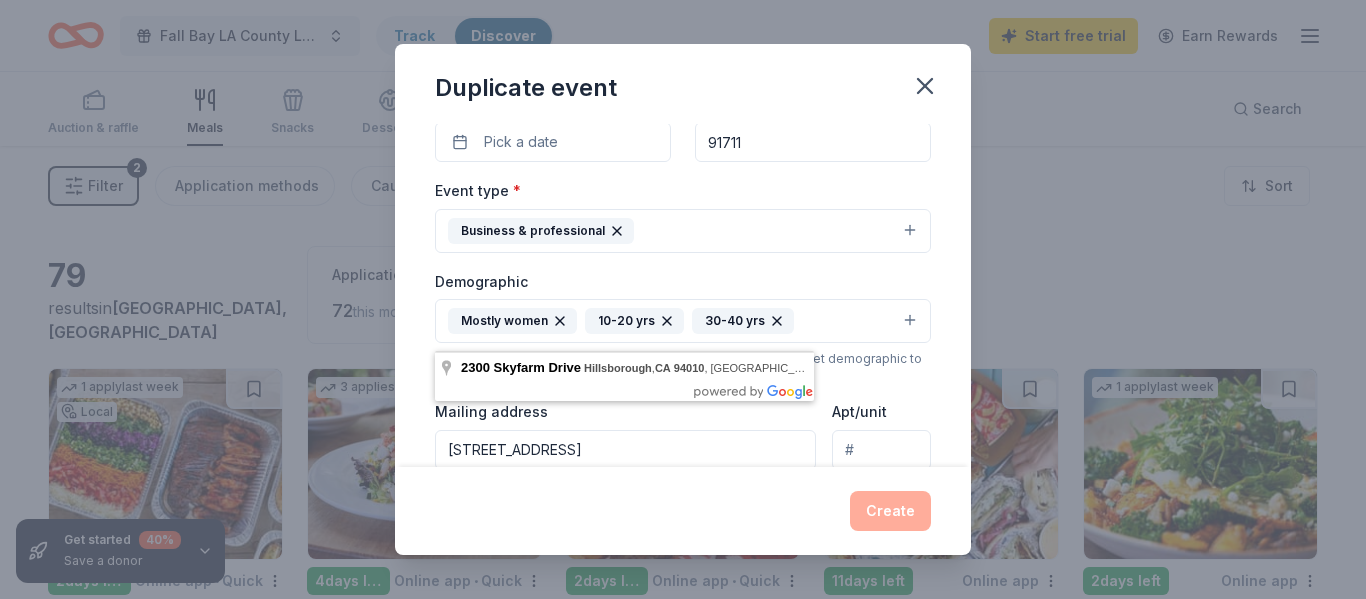 click on "Apt/unit" at bounding box center [881, 450] 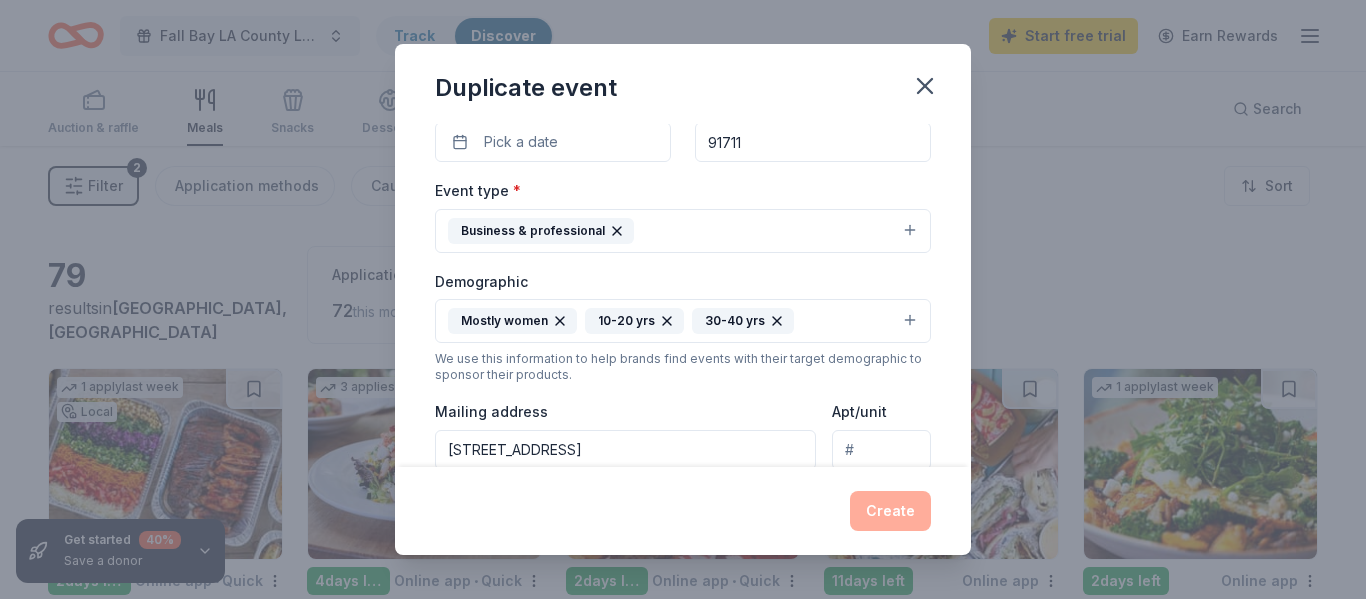 click 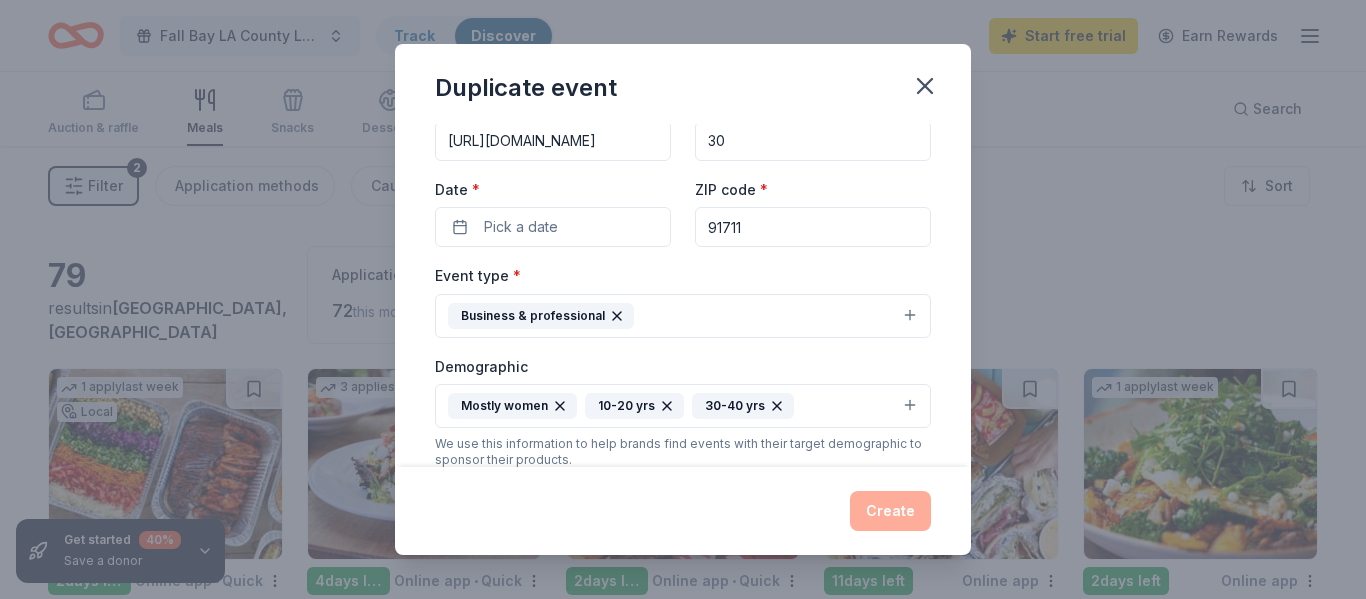 scroll, scrollTop: 0, scrollLeft: 0, axis: both 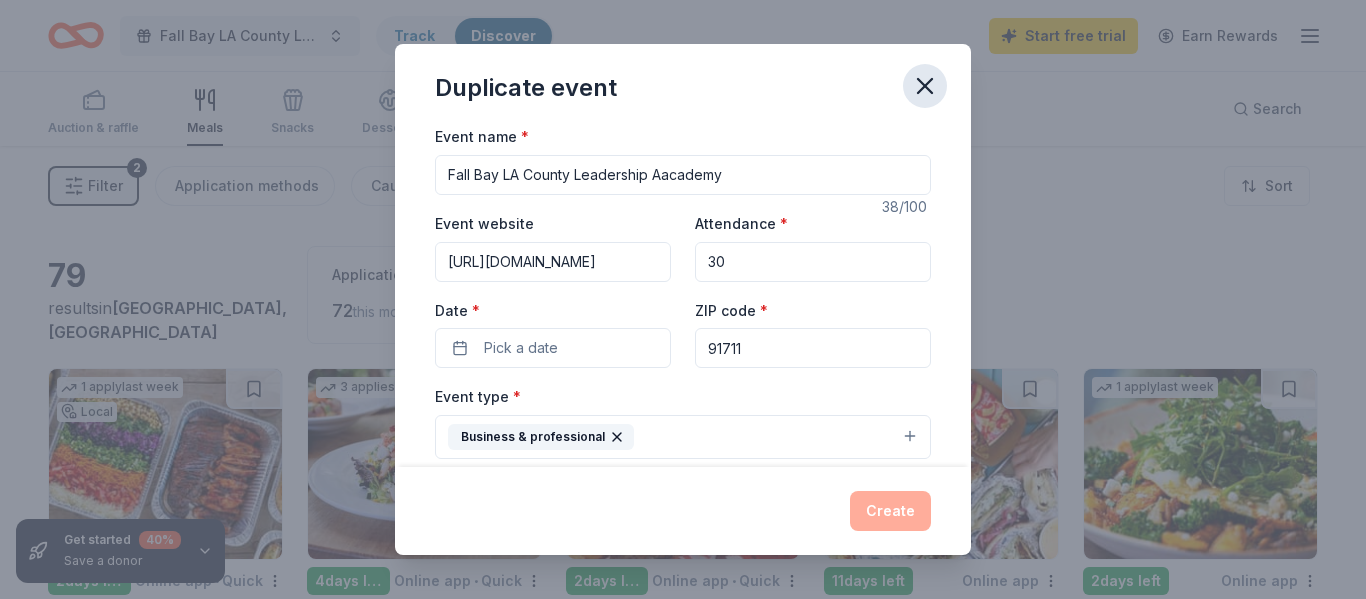 click 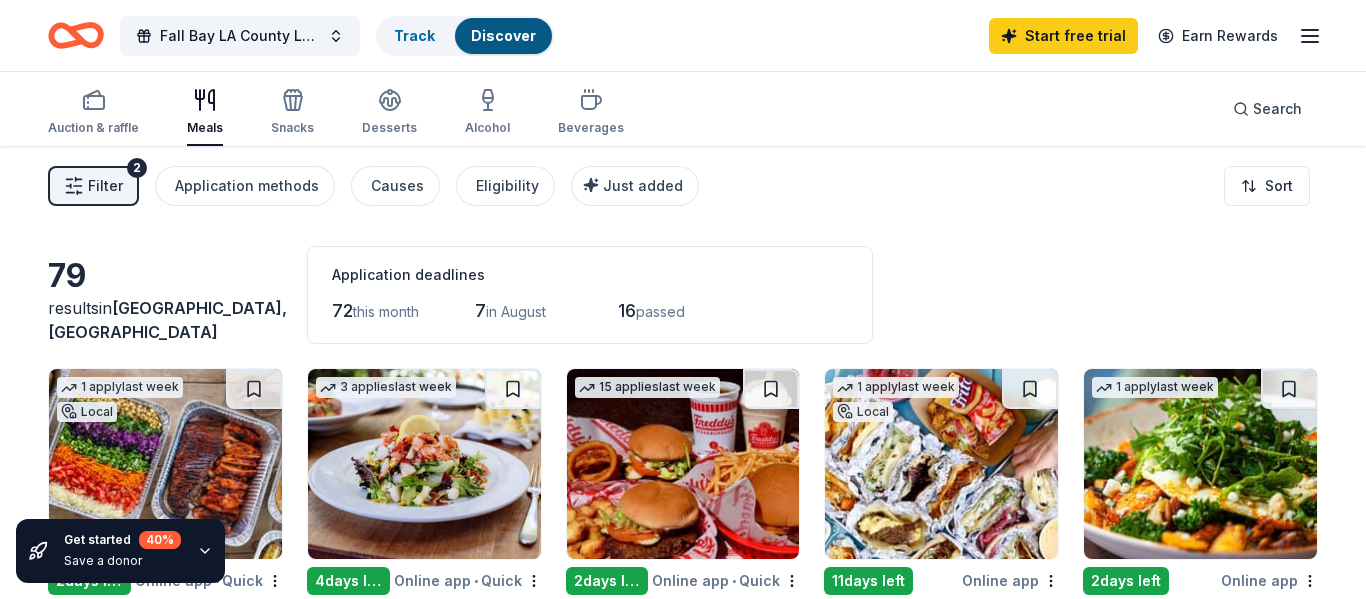 click on "Filter 2 Application methods Causes Eligibility Just added Sort" at bounding box center (683, 186) 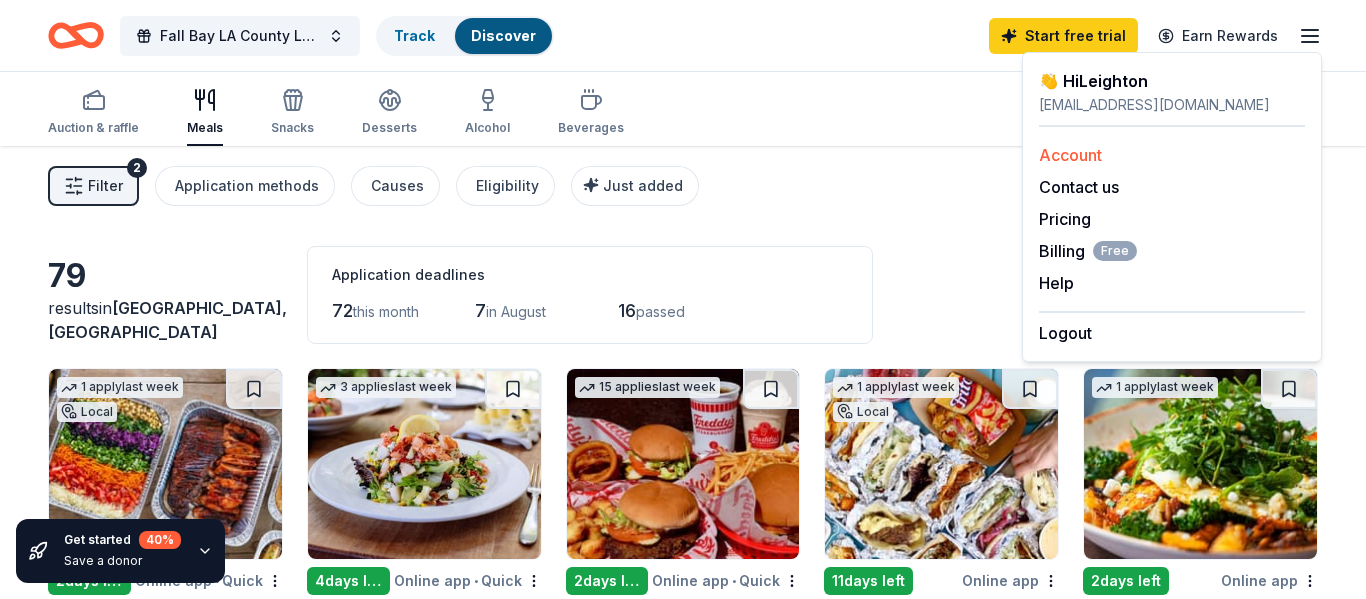 click on "Account" at bounding box center (1070, 155) 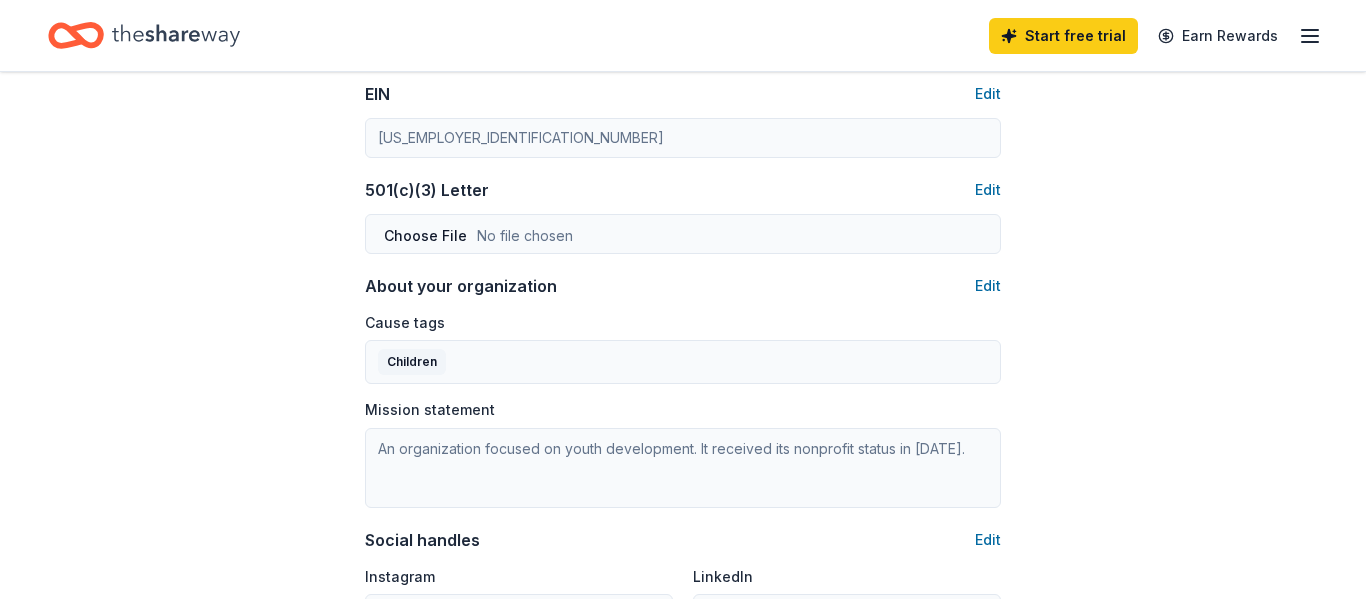 scroll, scrollTop: 0, scrollLeft: 0, axis: both 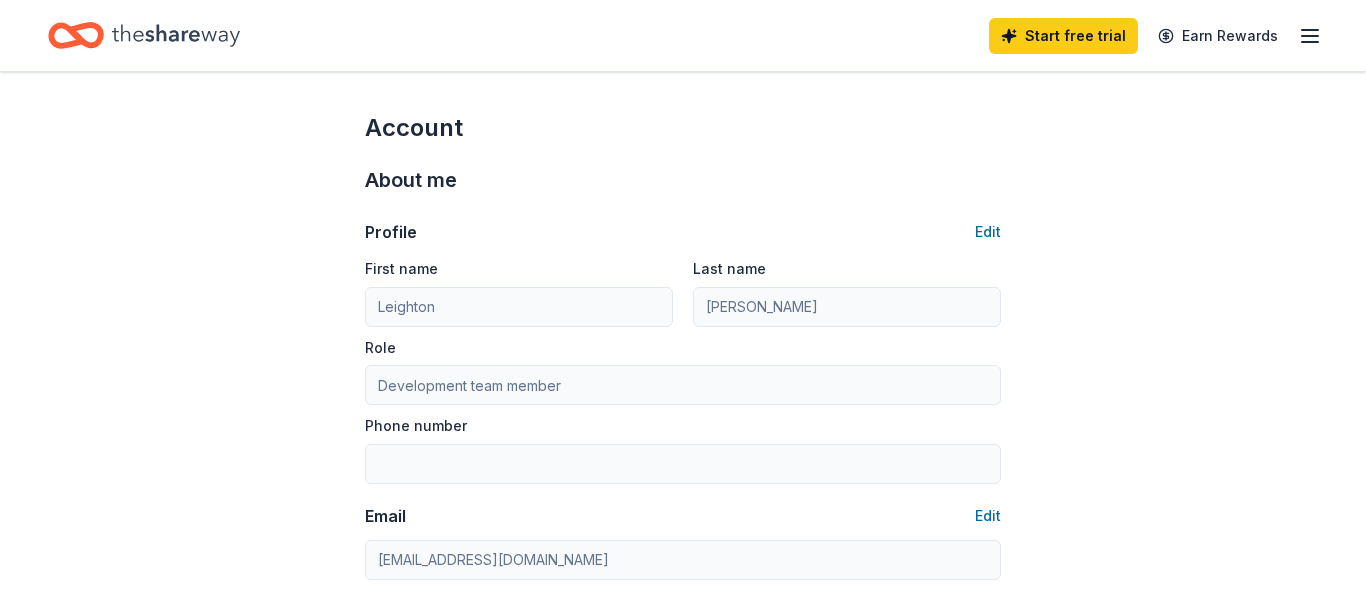 click 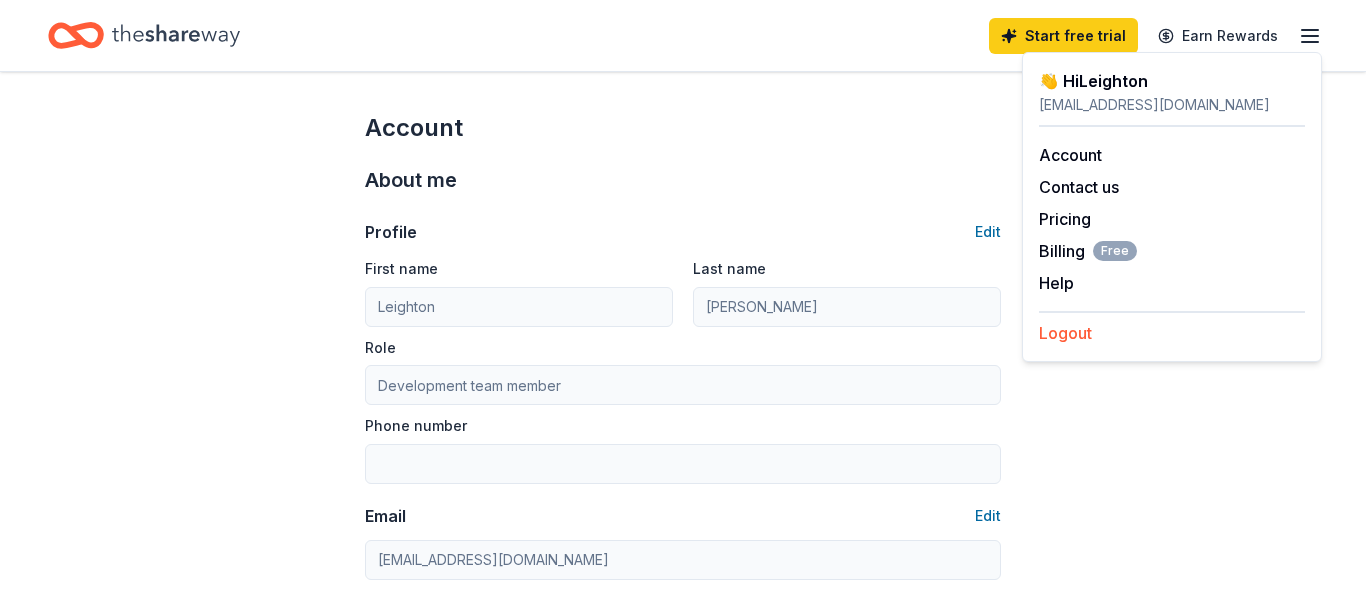 click on "Logout" at bounding box center [1065, 333] 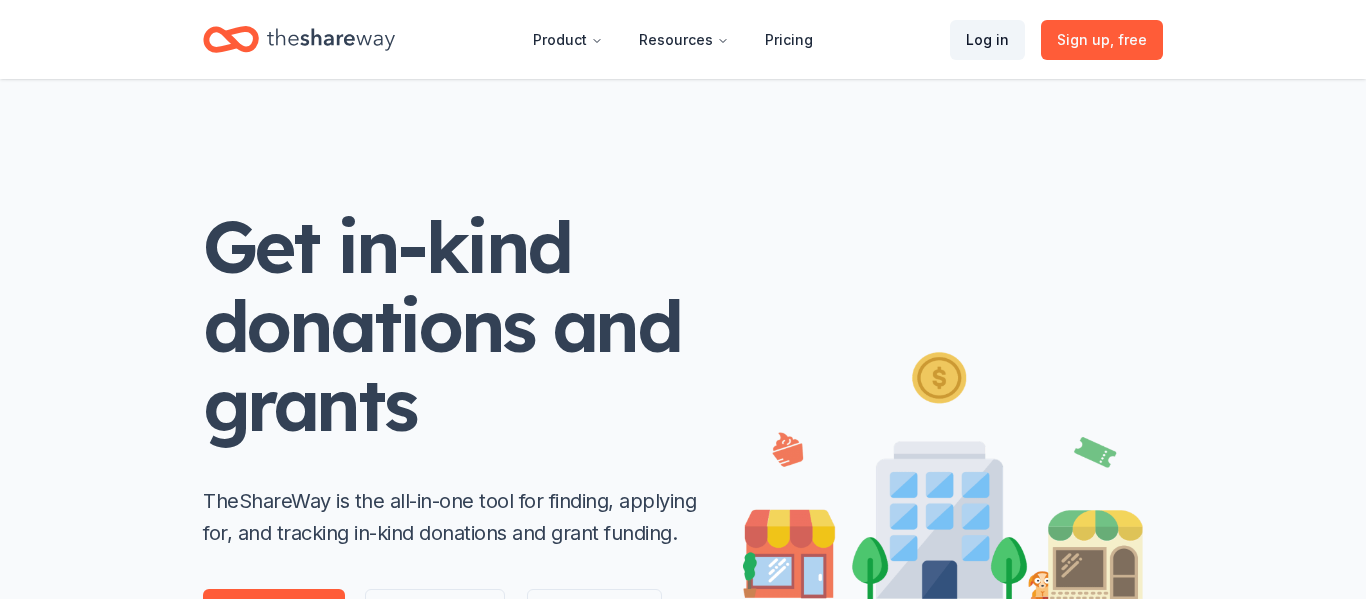 click on "Log in" at bounding box center [987, 40] 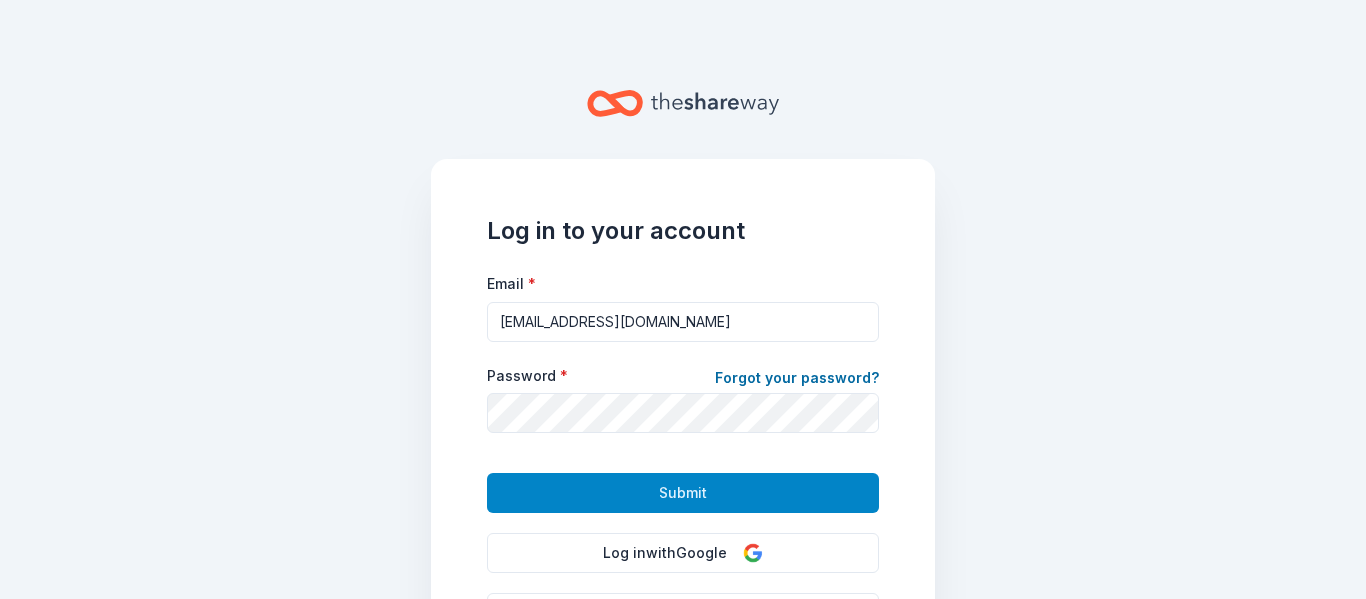 click on "Submit" at bounding box center (683, 493) 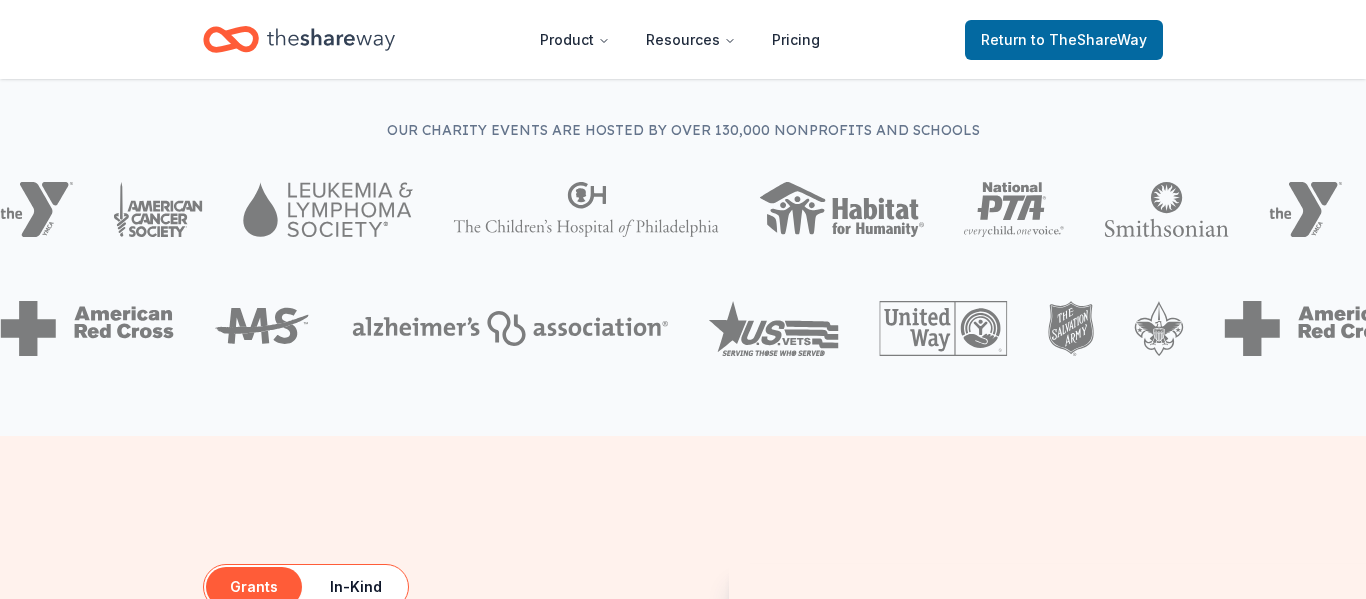 scroll, scrollTop: 0, scrollLeft: 0, axis: both 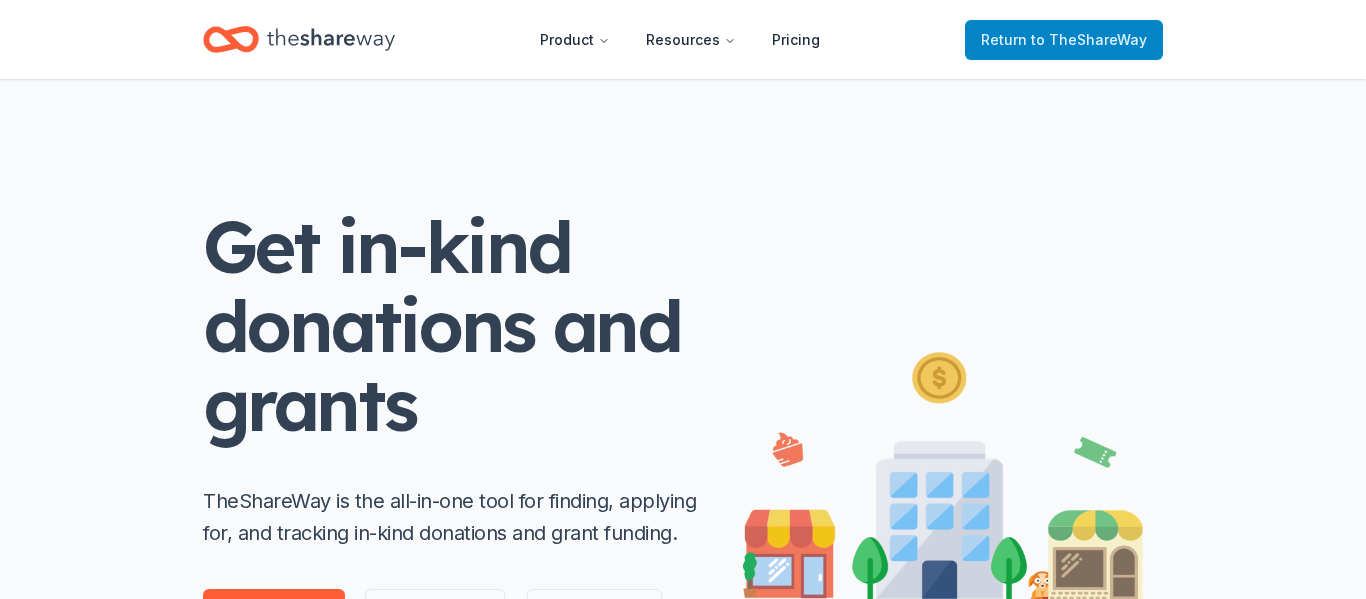 click on "to TheShareWay" at bounding box center (1089, 39) 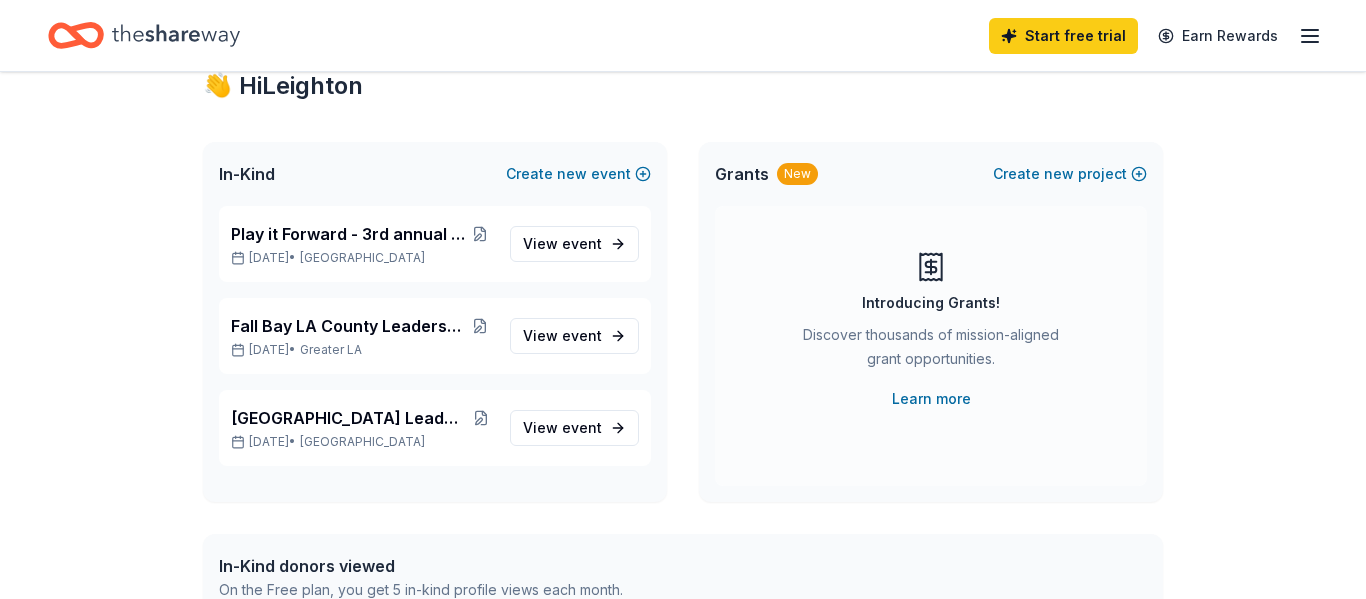 scroll, scrollTop: 71, scrollLeft: 0, axis: vertical 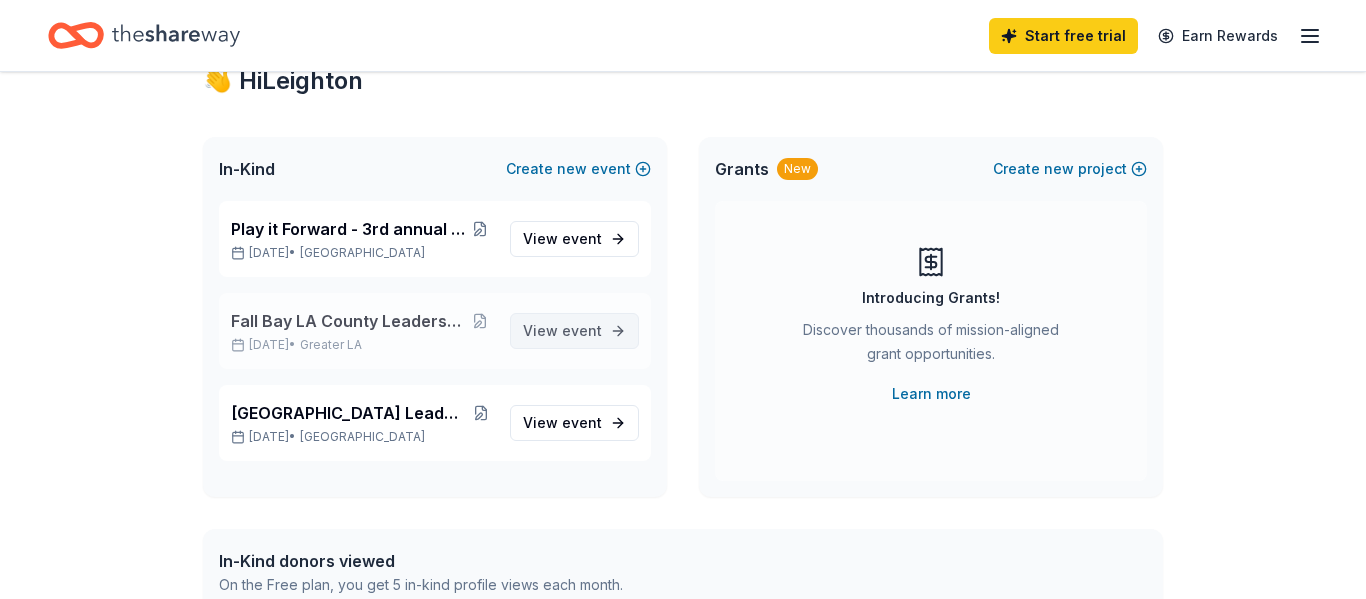 click on "event" at bounding box center (582, 330) 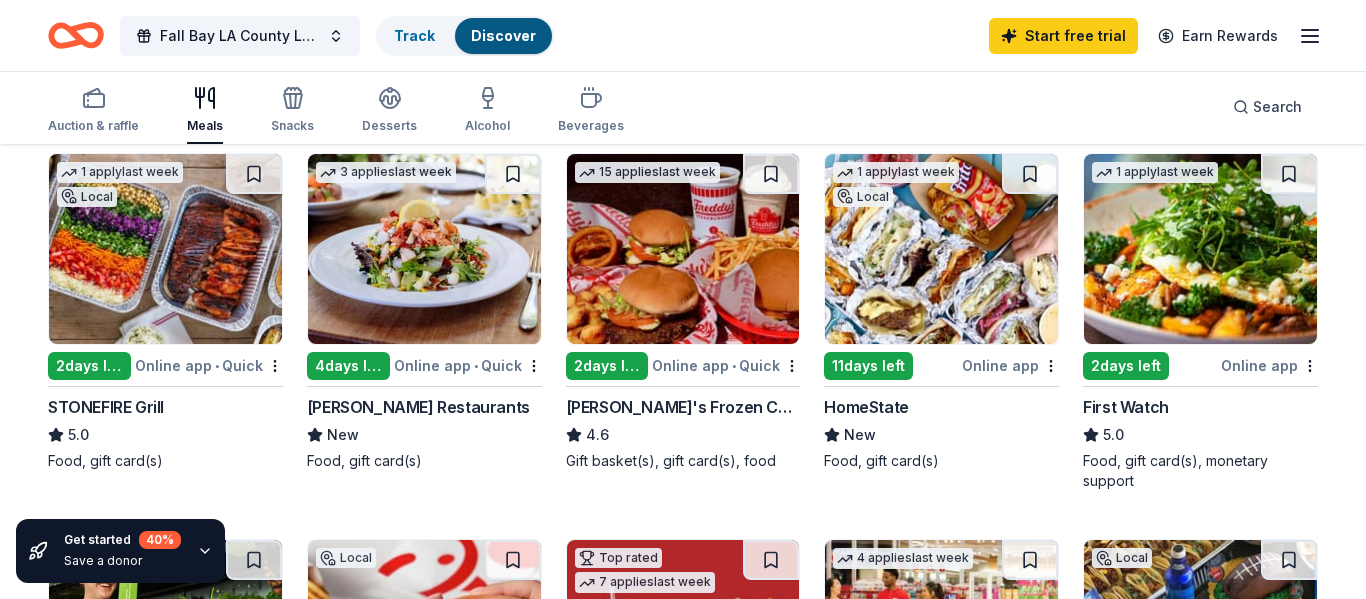 scroll, scrollTop: 222, scrollLeft: 0, axis: vertical 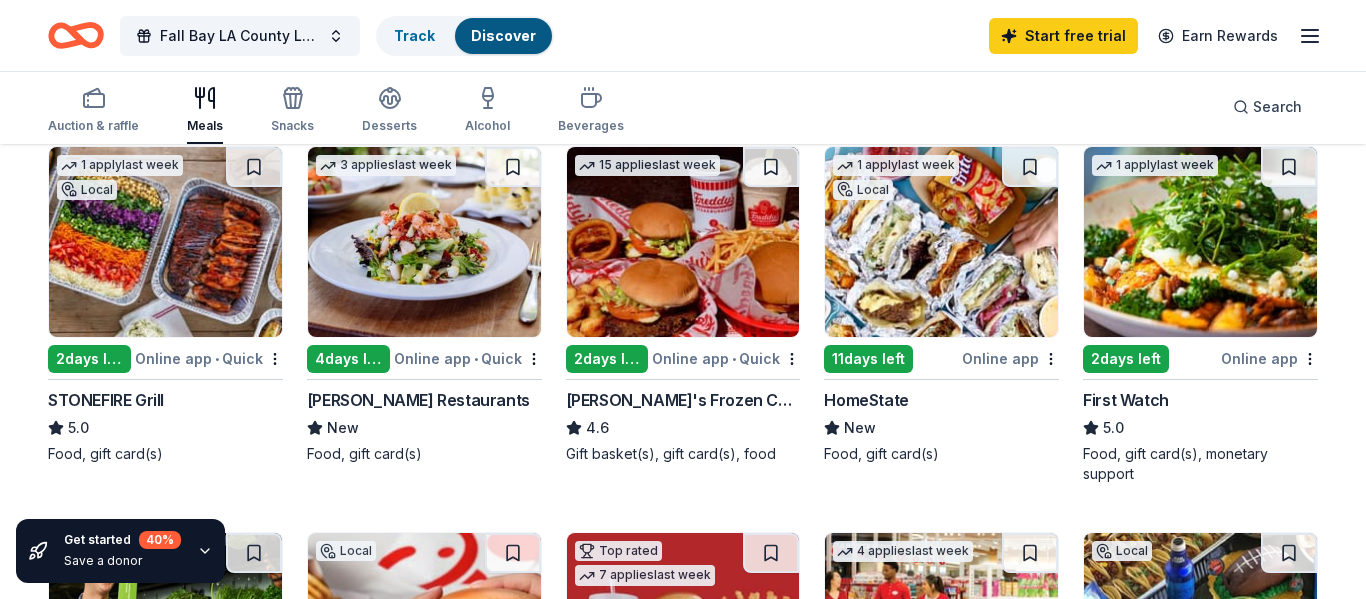 click at bounding box center [165, 242] 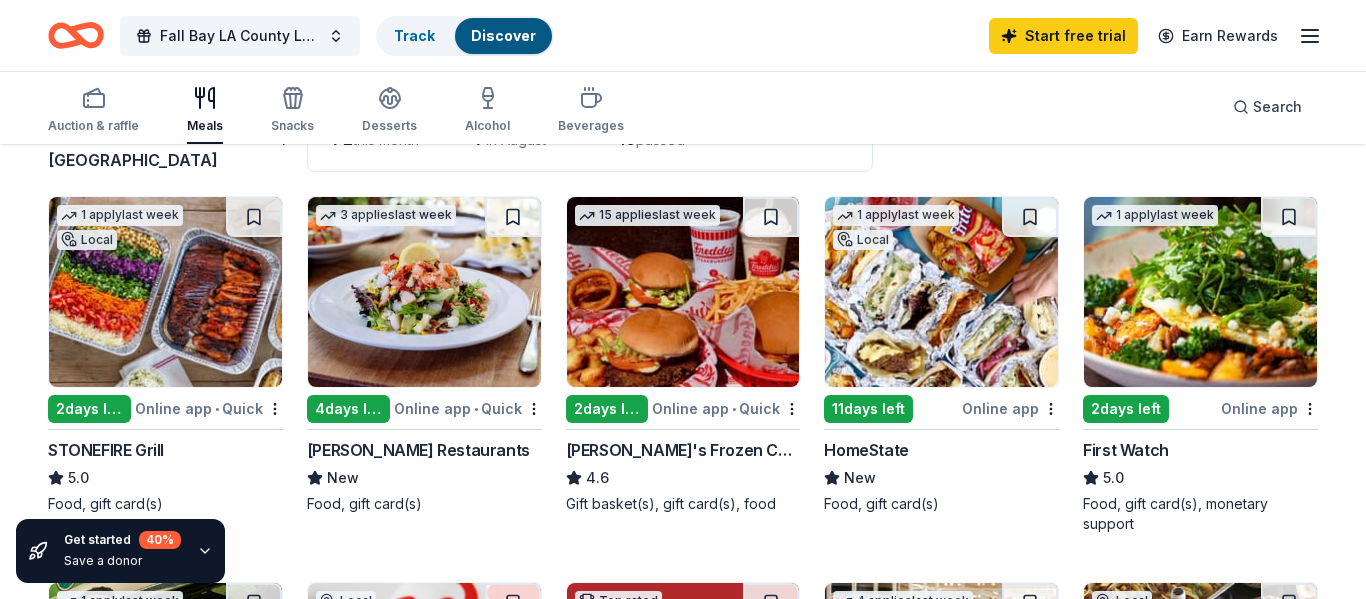 scroll, scrollTop: 175, scrollLeft: 0, axis: vertical 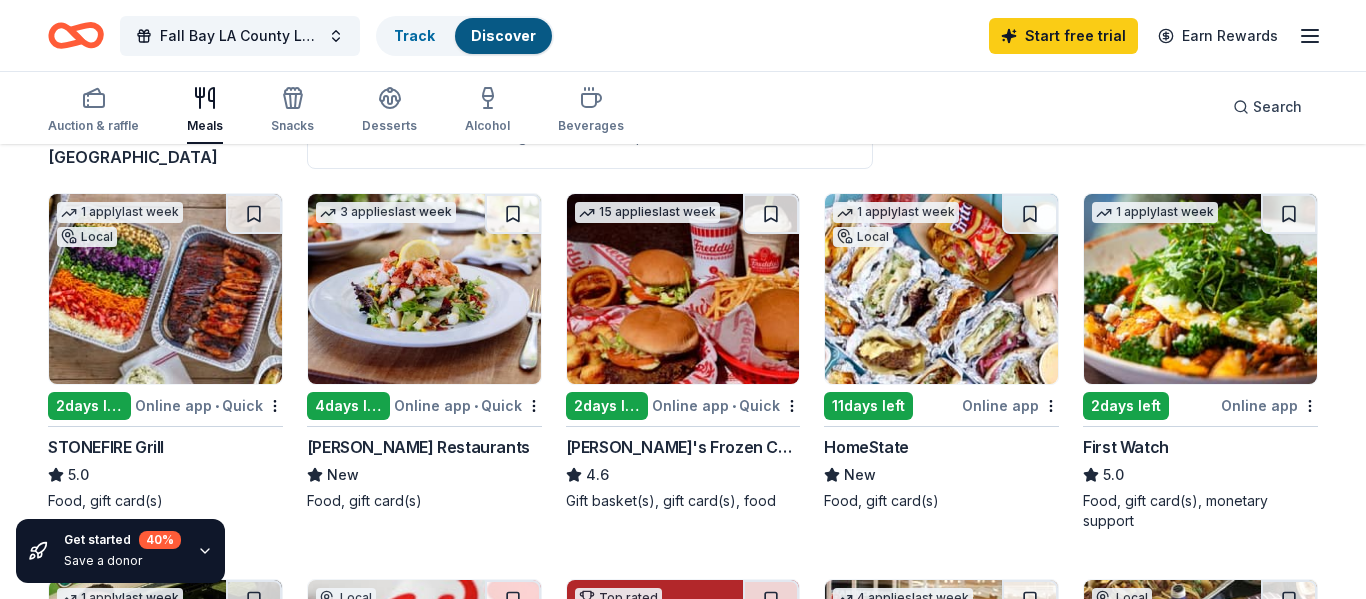 click at bounding box center (165, 289) 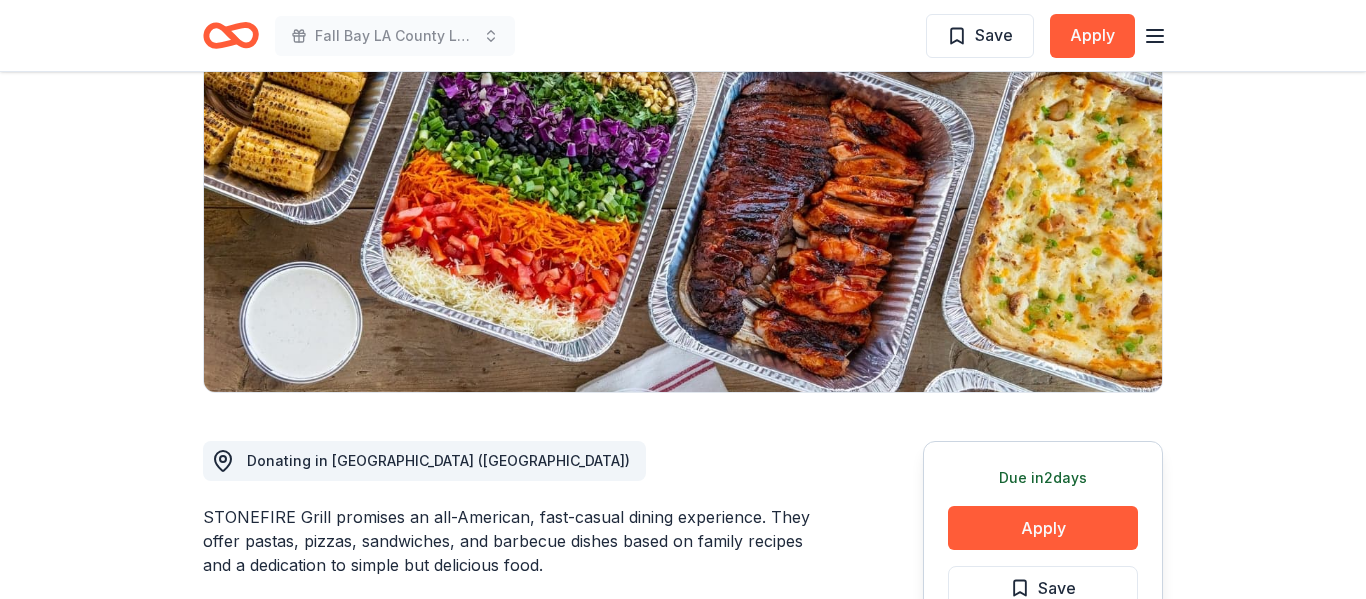 scroll, scrollTop: 0, scrollLeft: 0, axis: both 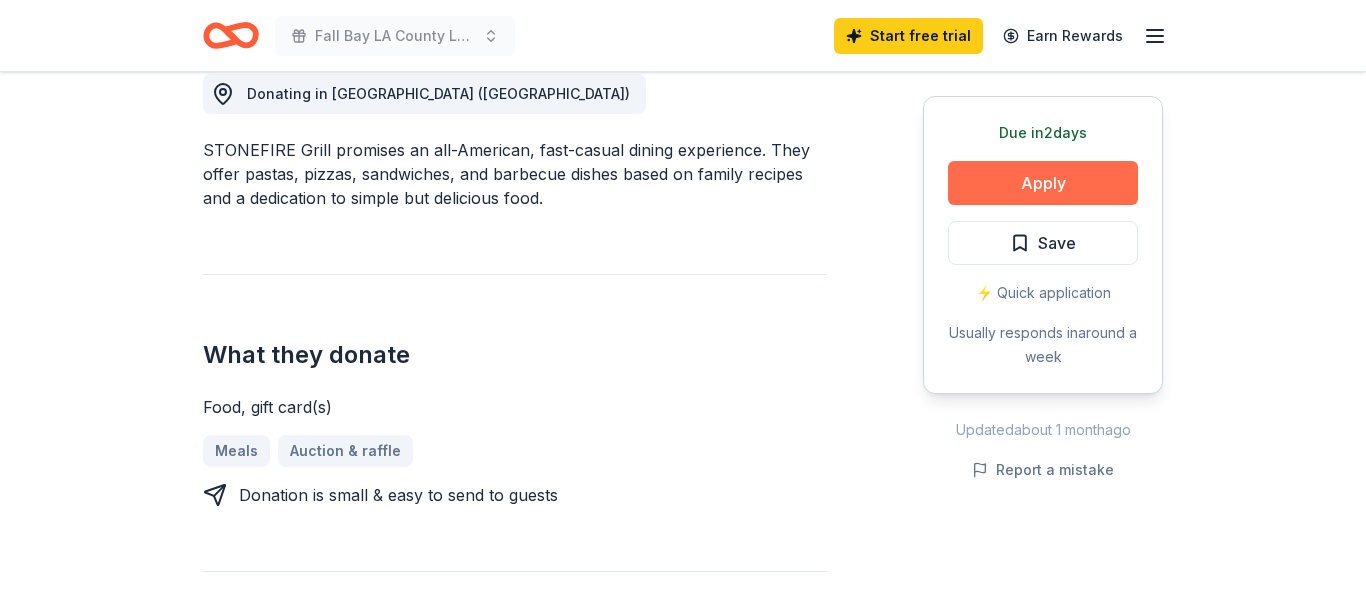 click on "Apply" at bounding box center (1043, 183) 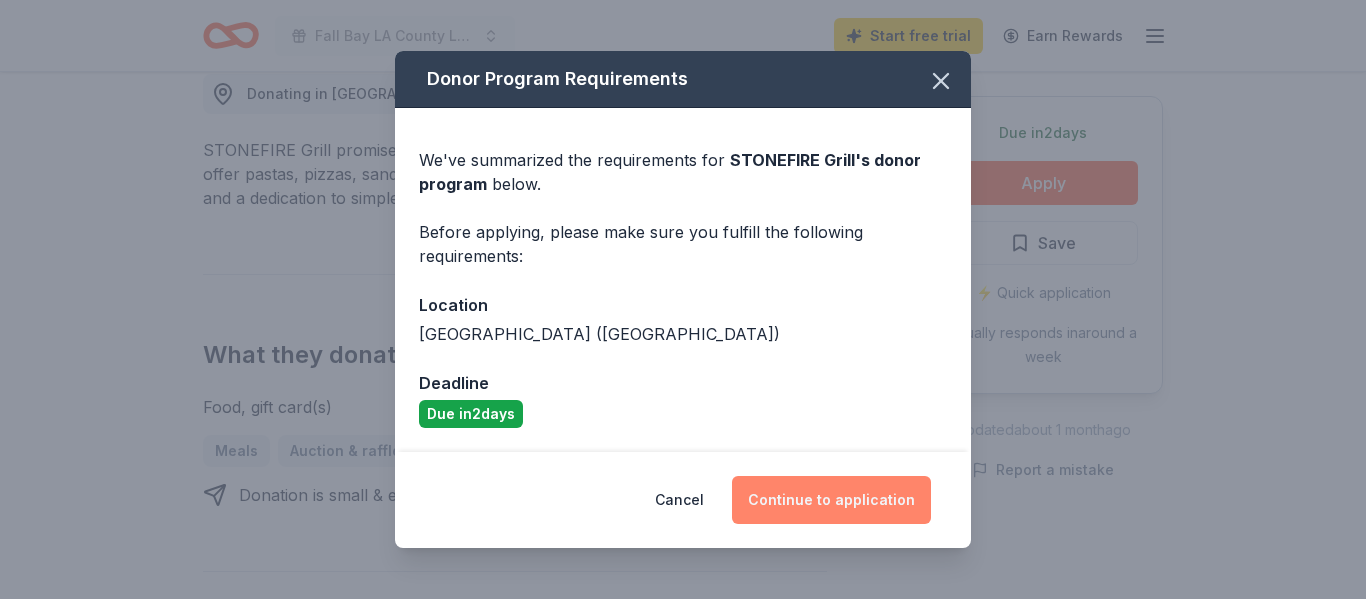 click on "Continue to application" at bounding box center (831, 500) 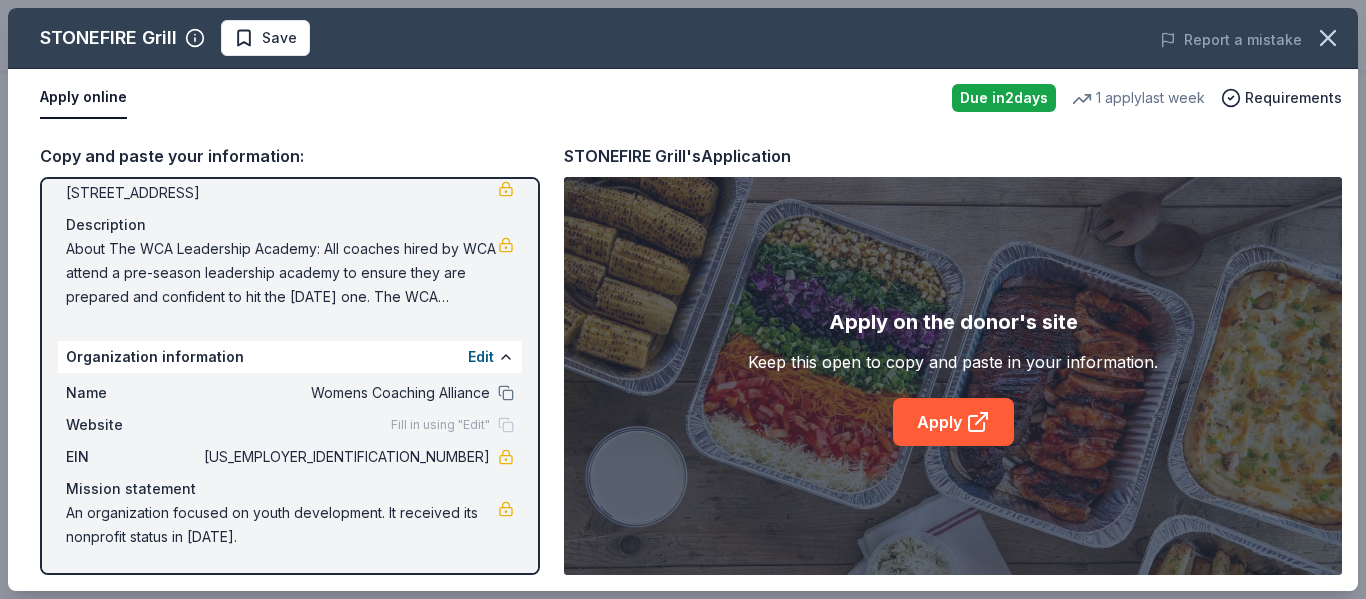 scroll, scrollTop: 0, scrollLeft: 0, axis: both 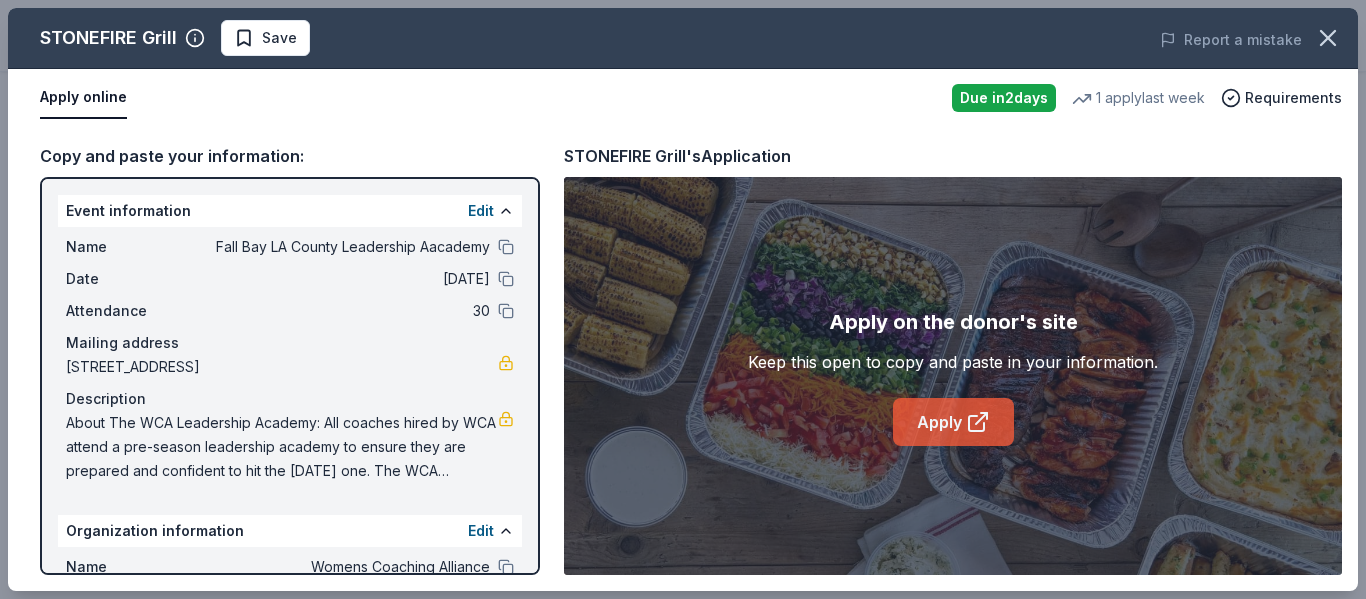 click on "Apply" at bounding box center [953, 422] 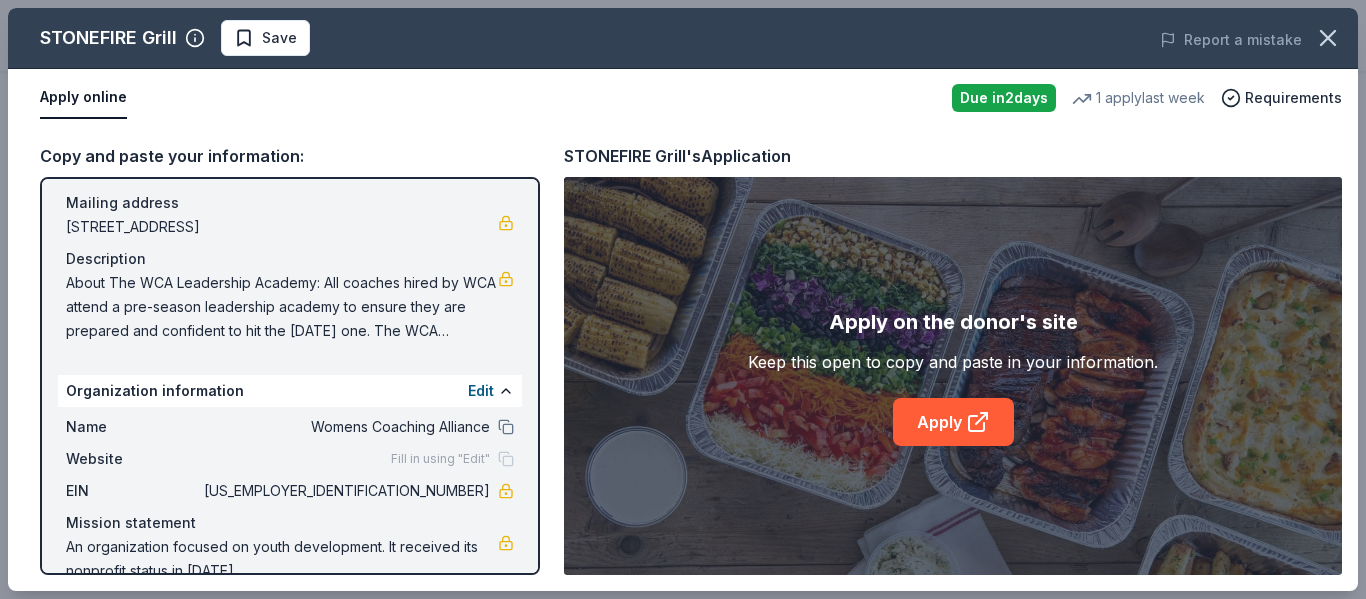 scroll, scrollTop: 174, scrollLeft: 0, axis: vertical 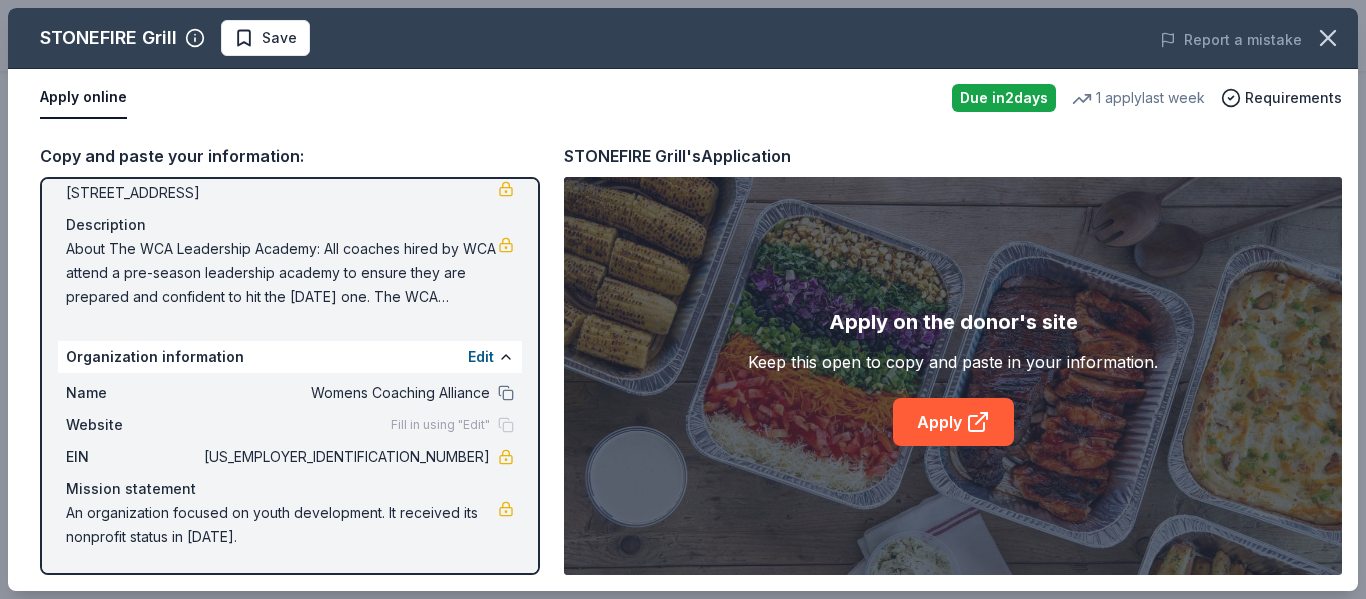 drag, startPoint x: 492, startPoint y: 456, endPoint x: 424, endPoint y: 457, distance: 68.007355 